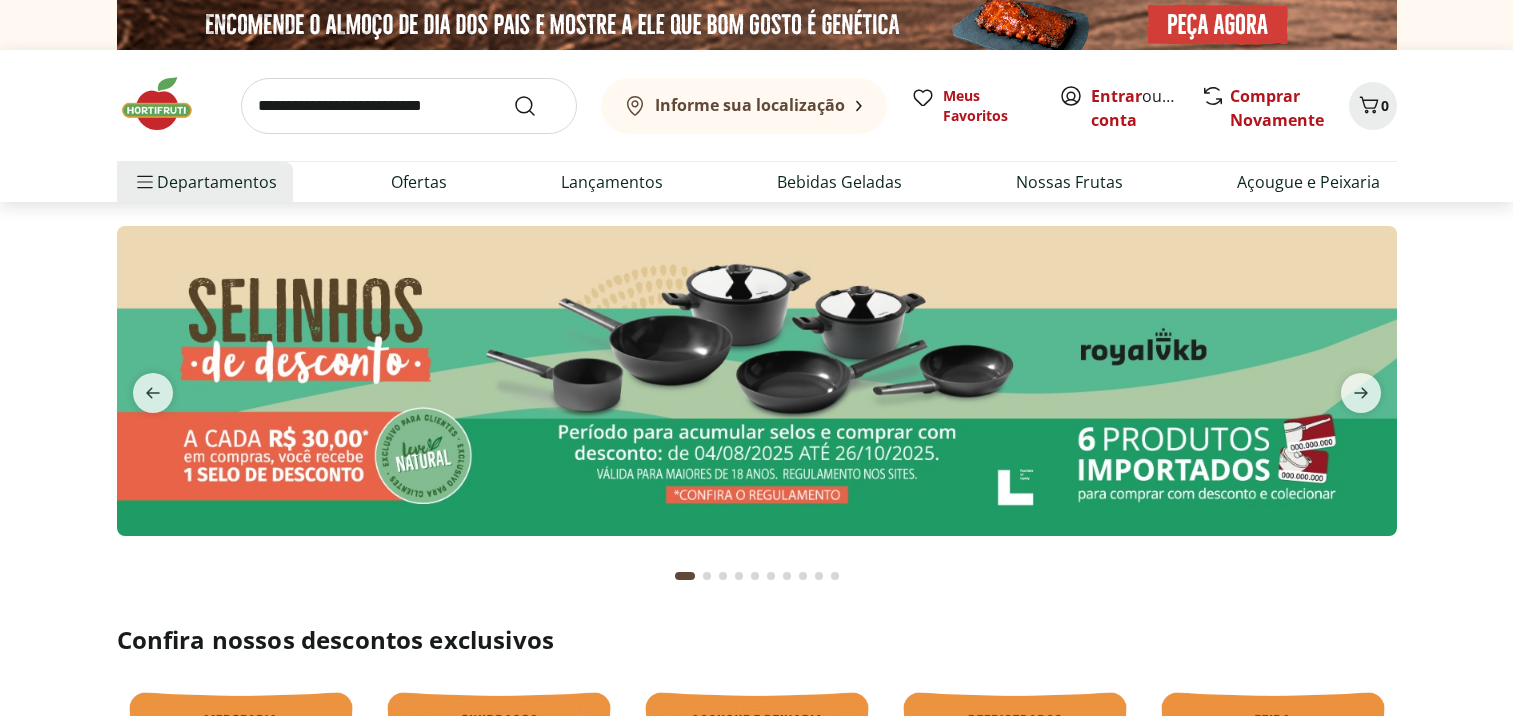 scroll, scrollTop: 0, scrollLeft: 0, axis: both 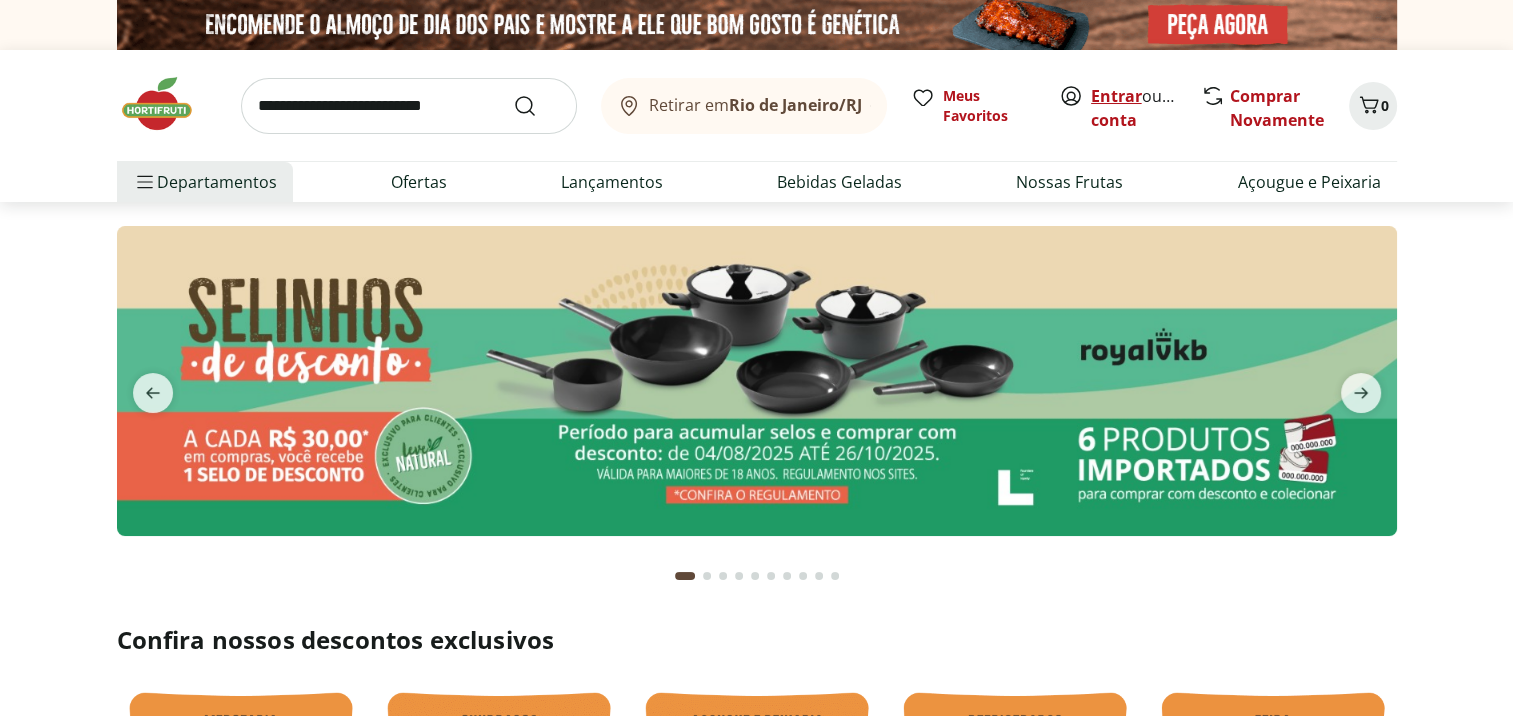 click on "Entrar" at bounding box center [1116, 96] 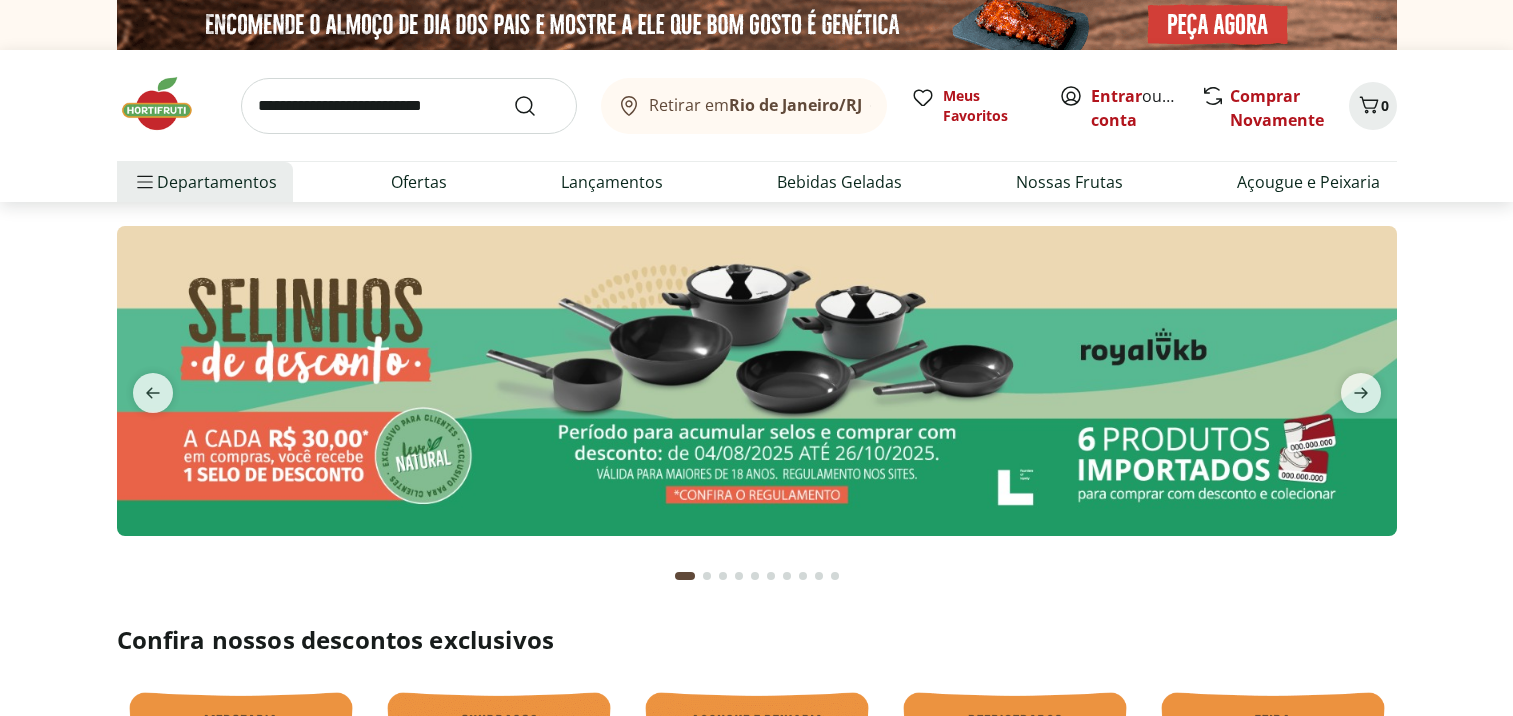 scroll, scrollTop: 0, scrollLeft: 0, axis: both 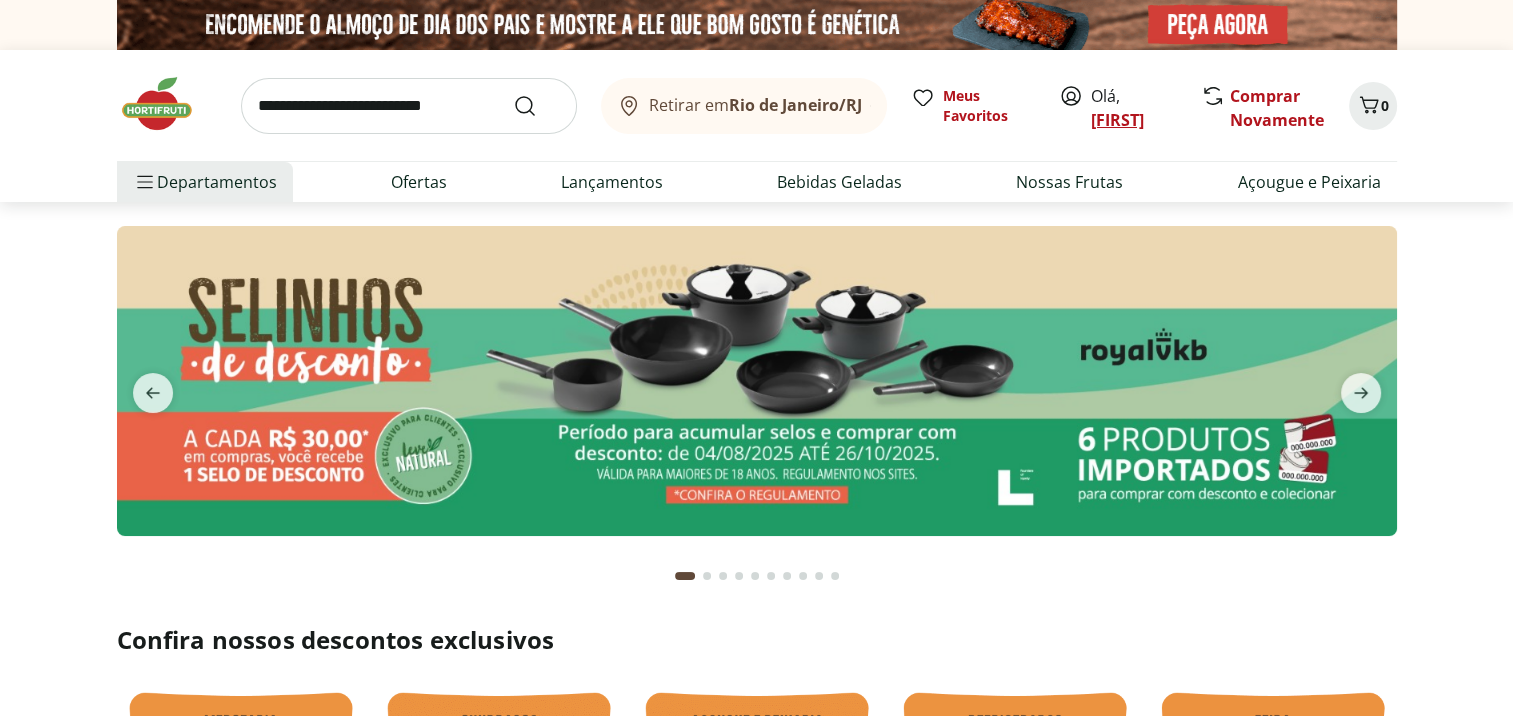 click on "[FIRST]" at bounding box center [1117, 120] 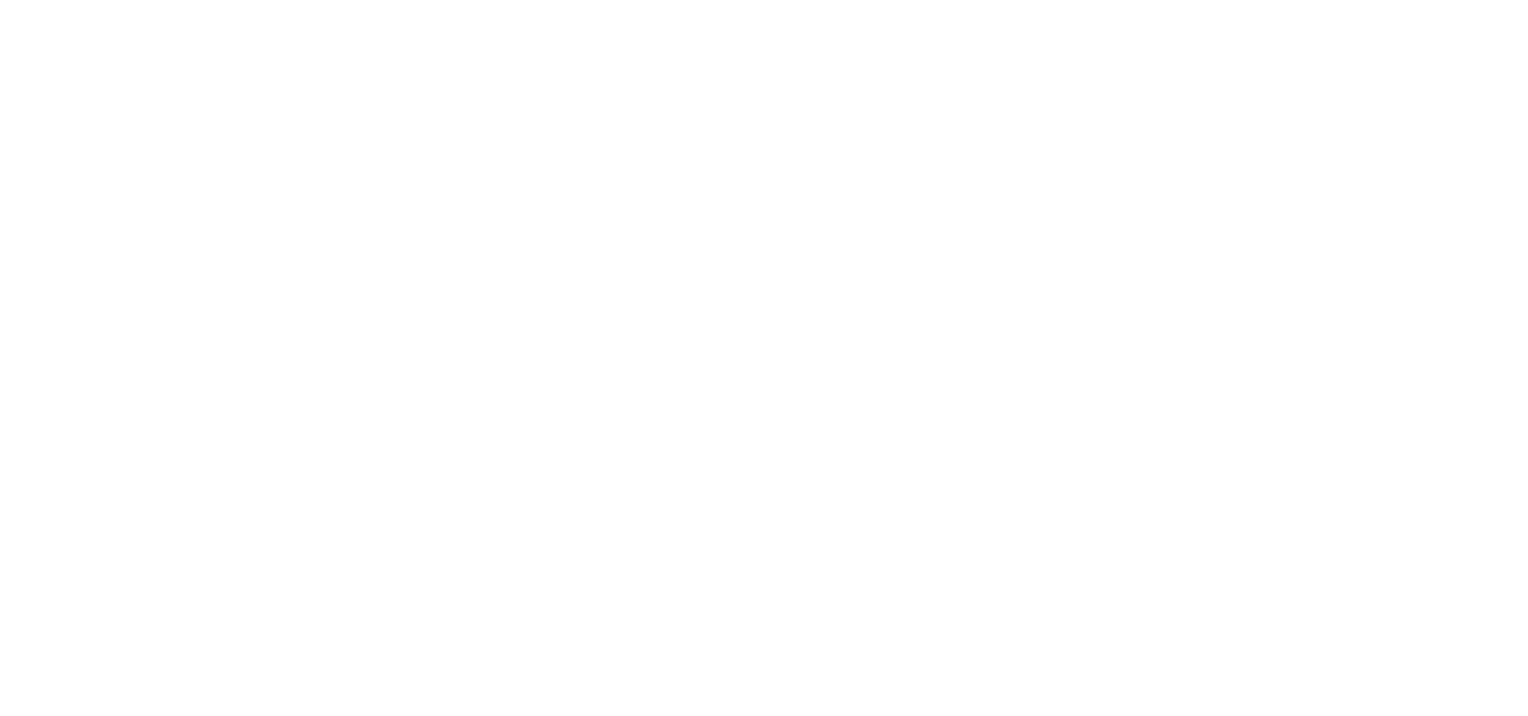 scroll, scrollTop: 0, scrollLeft: 0, axis: both 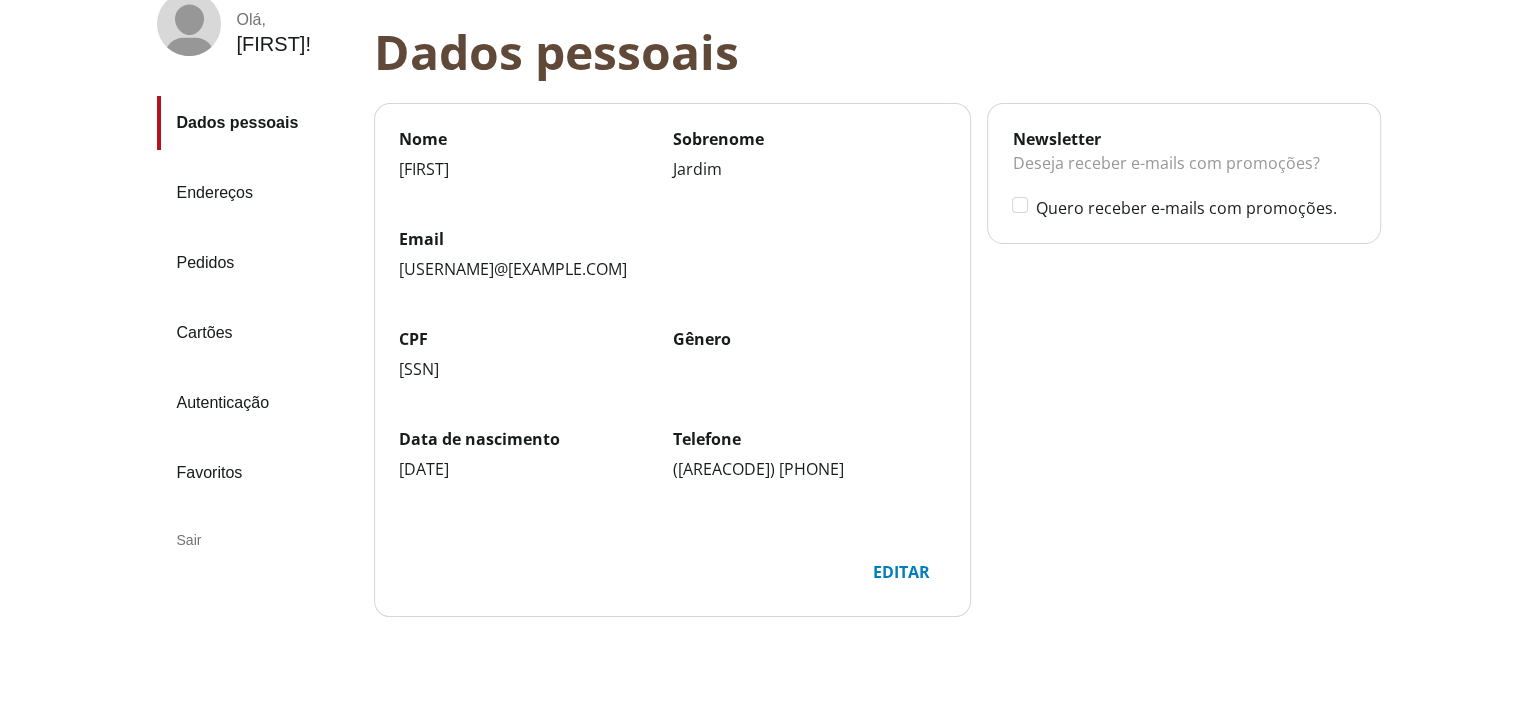click on "Endereços" at bounding box center (257, 193) 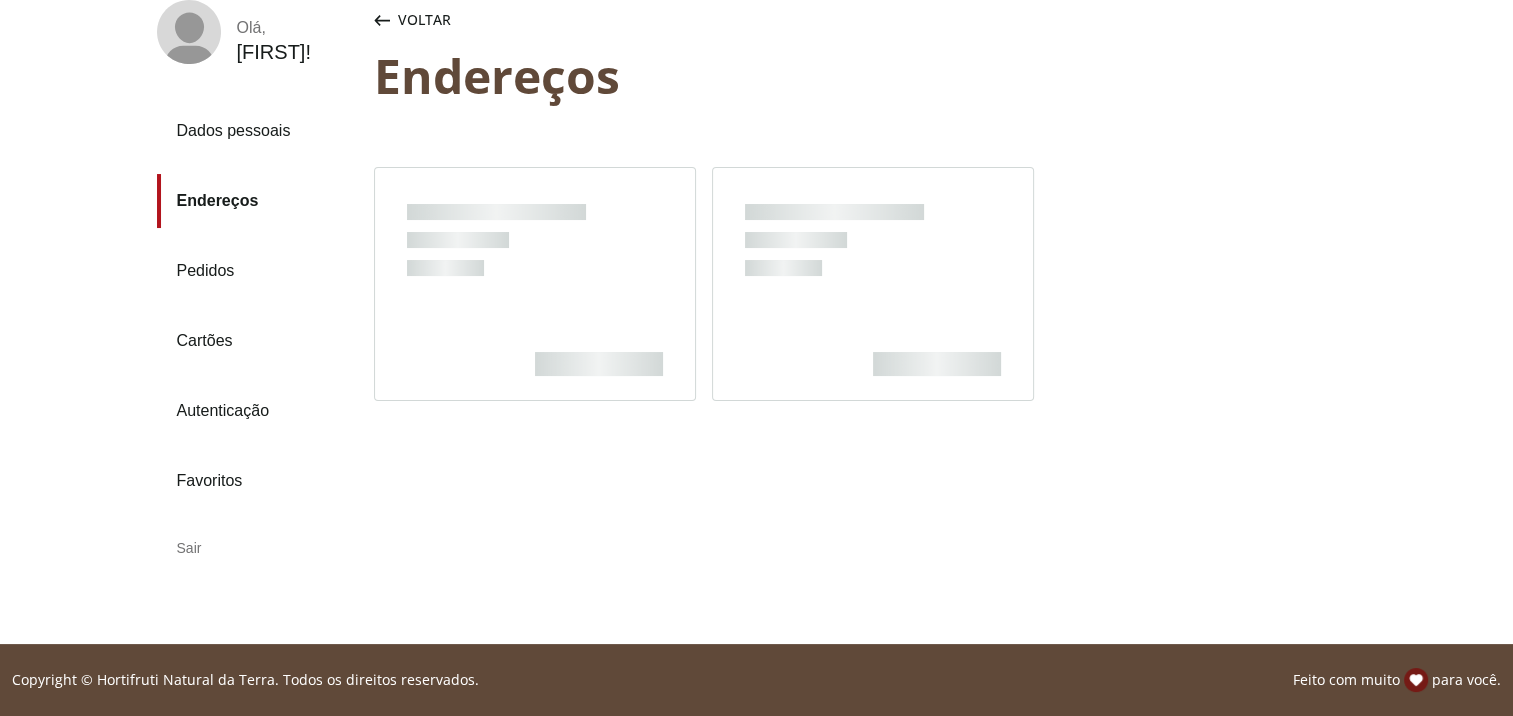 scroll, scrollTop: 132, scrollLeft: 0, axis: vertical 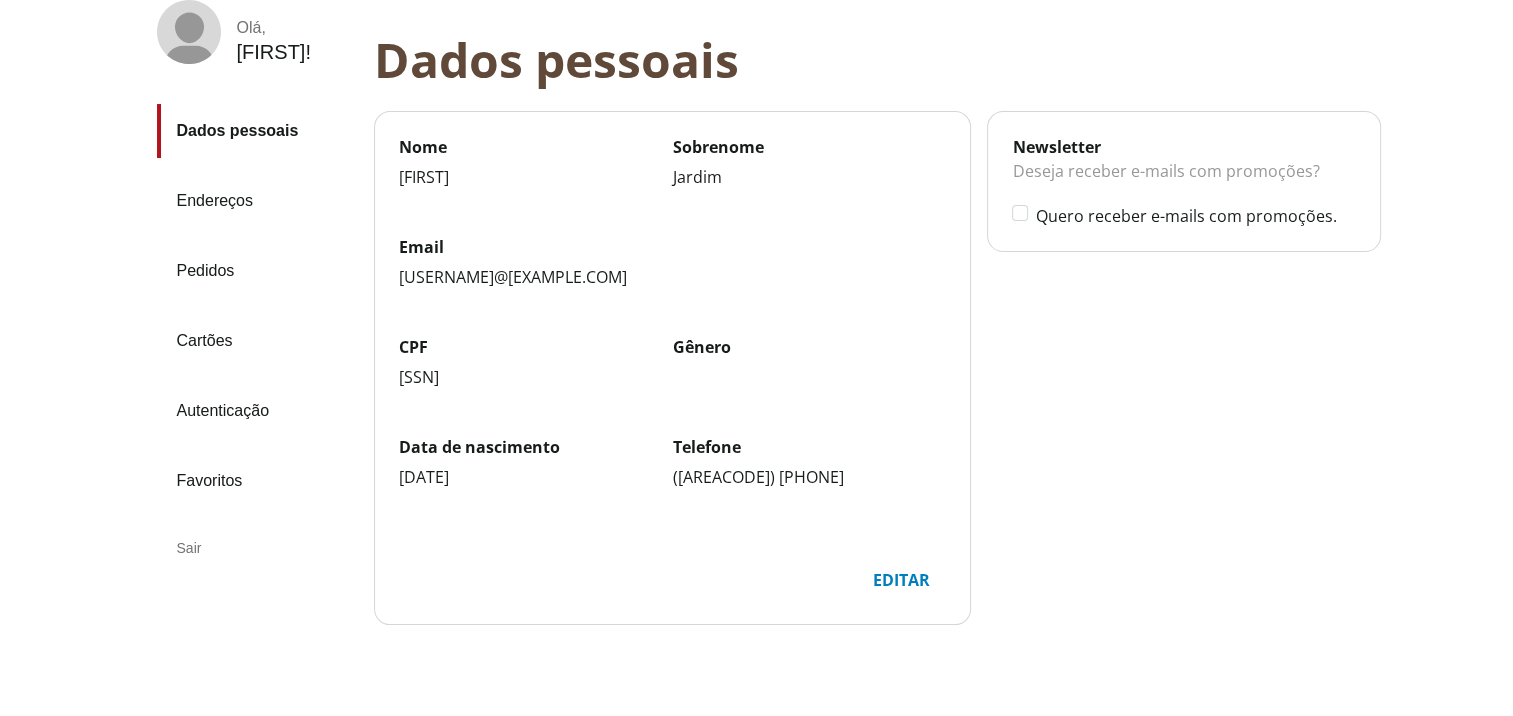 click on "Dados pessoais" at bounding box center [257, 131] 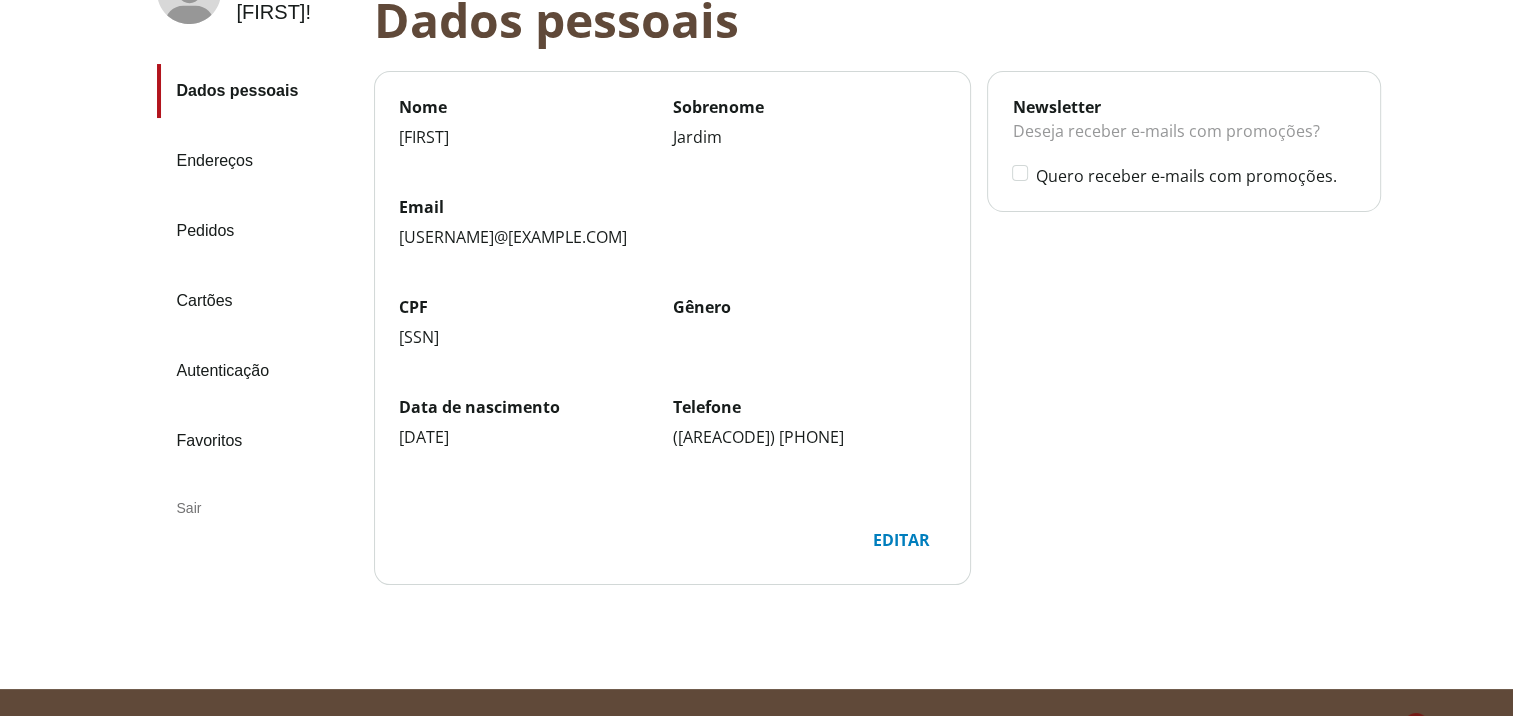 scroll, scrollTop: 171, scrollLeft: 0, axis: vertical 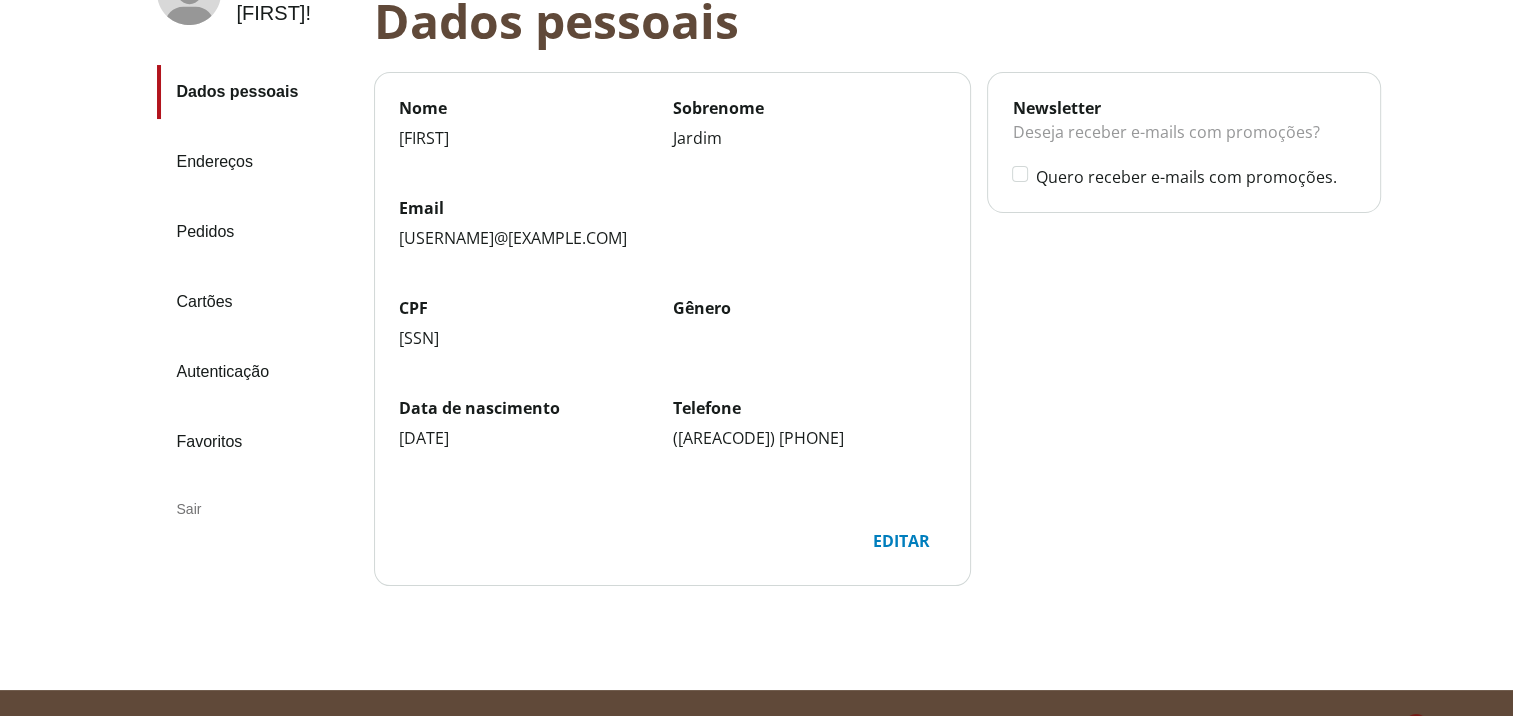 click on "Autenticação" at bounding box center [257, 372] 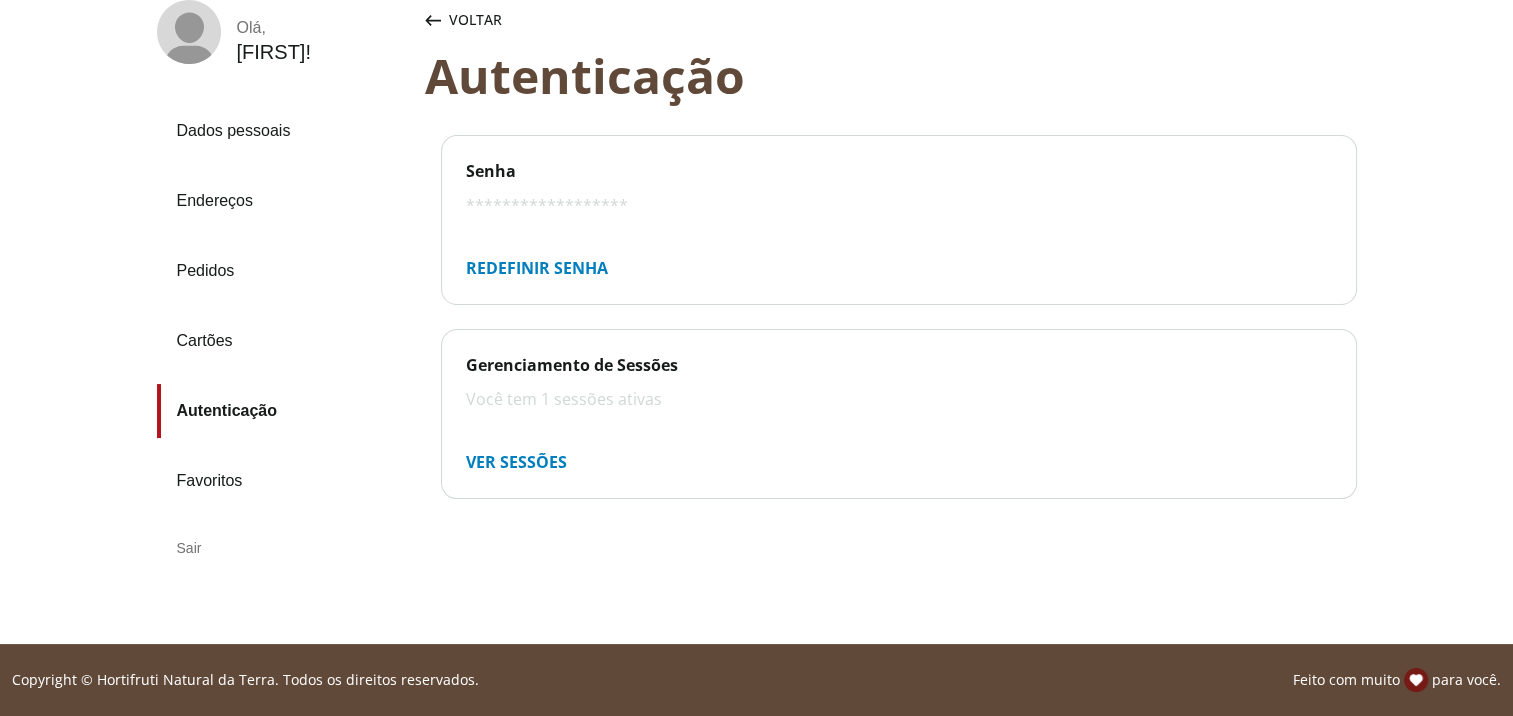 click on "Redefinir senha" at bounding box center [537, 268] 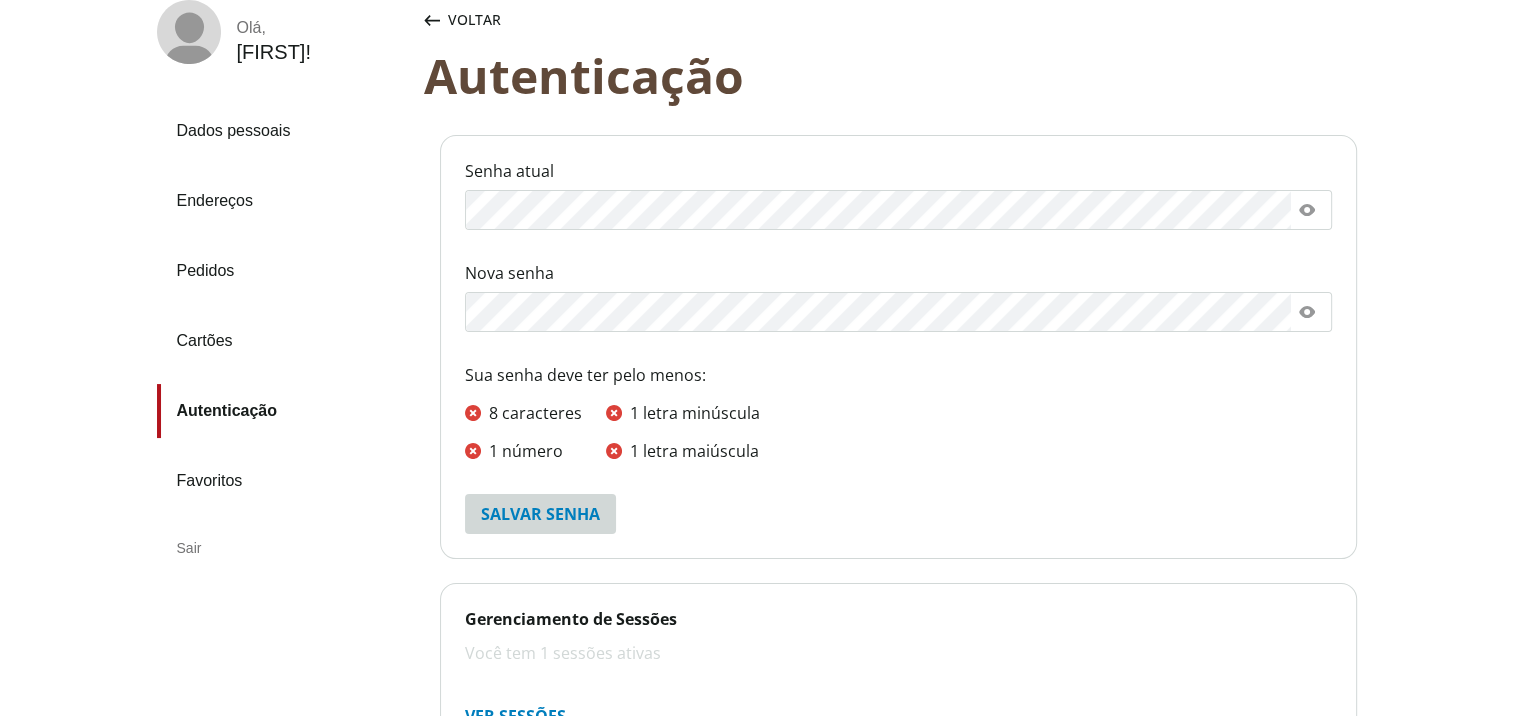 click 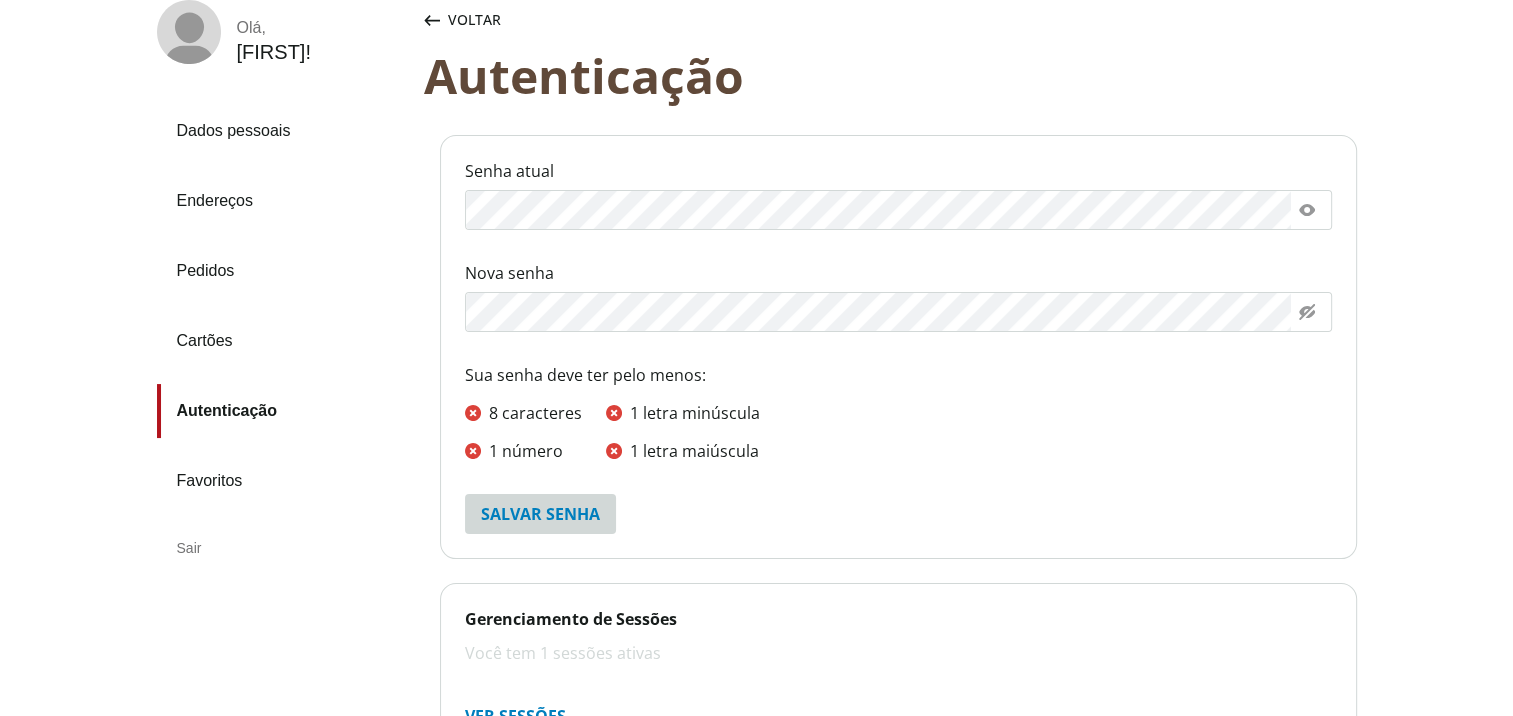click 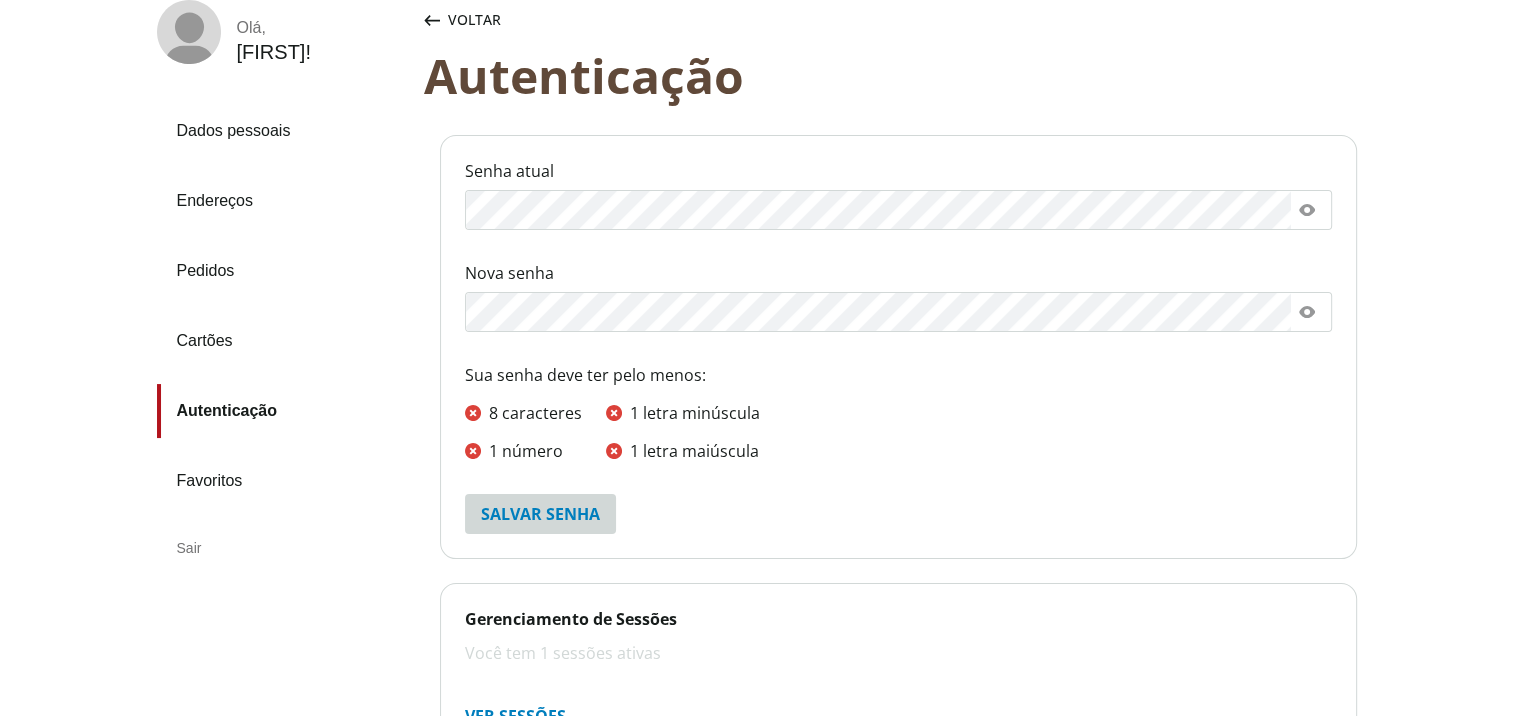 click 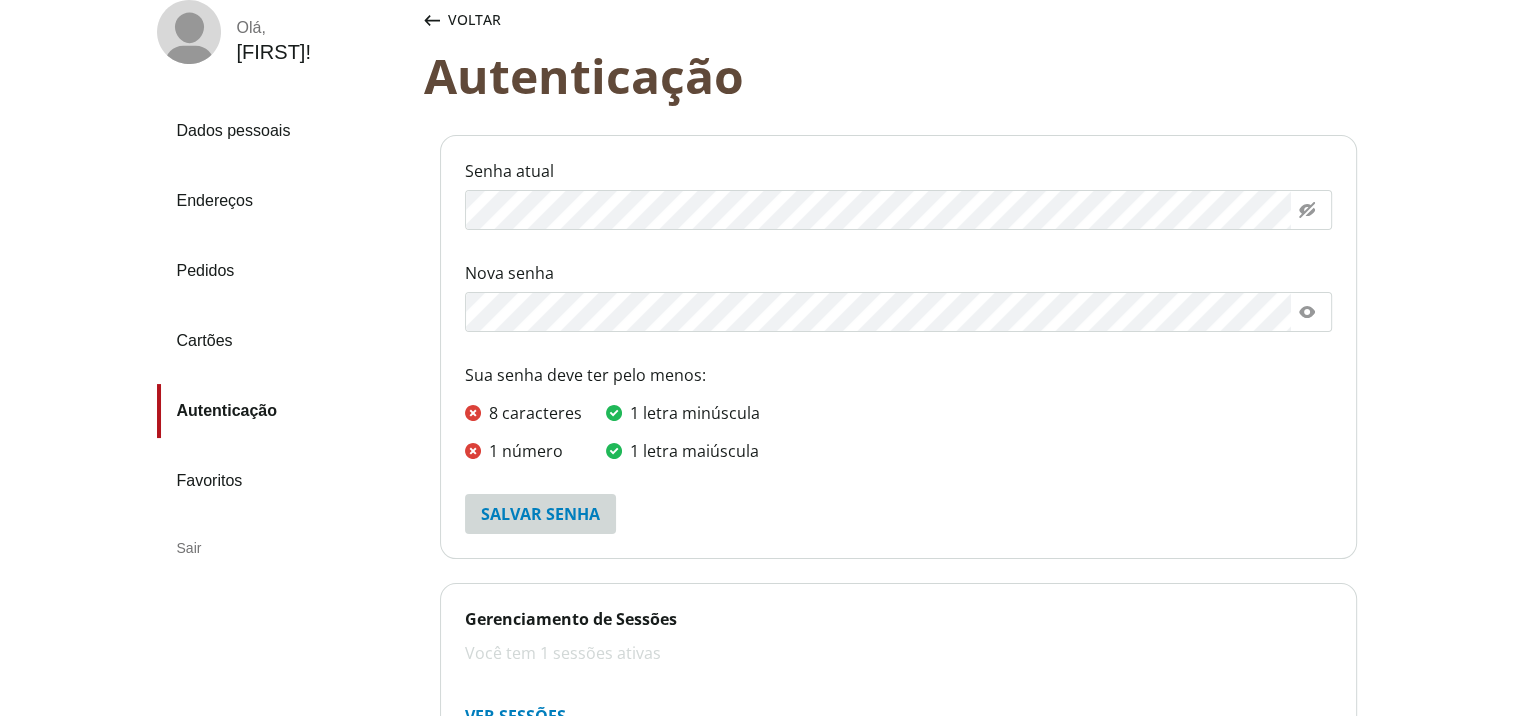 click 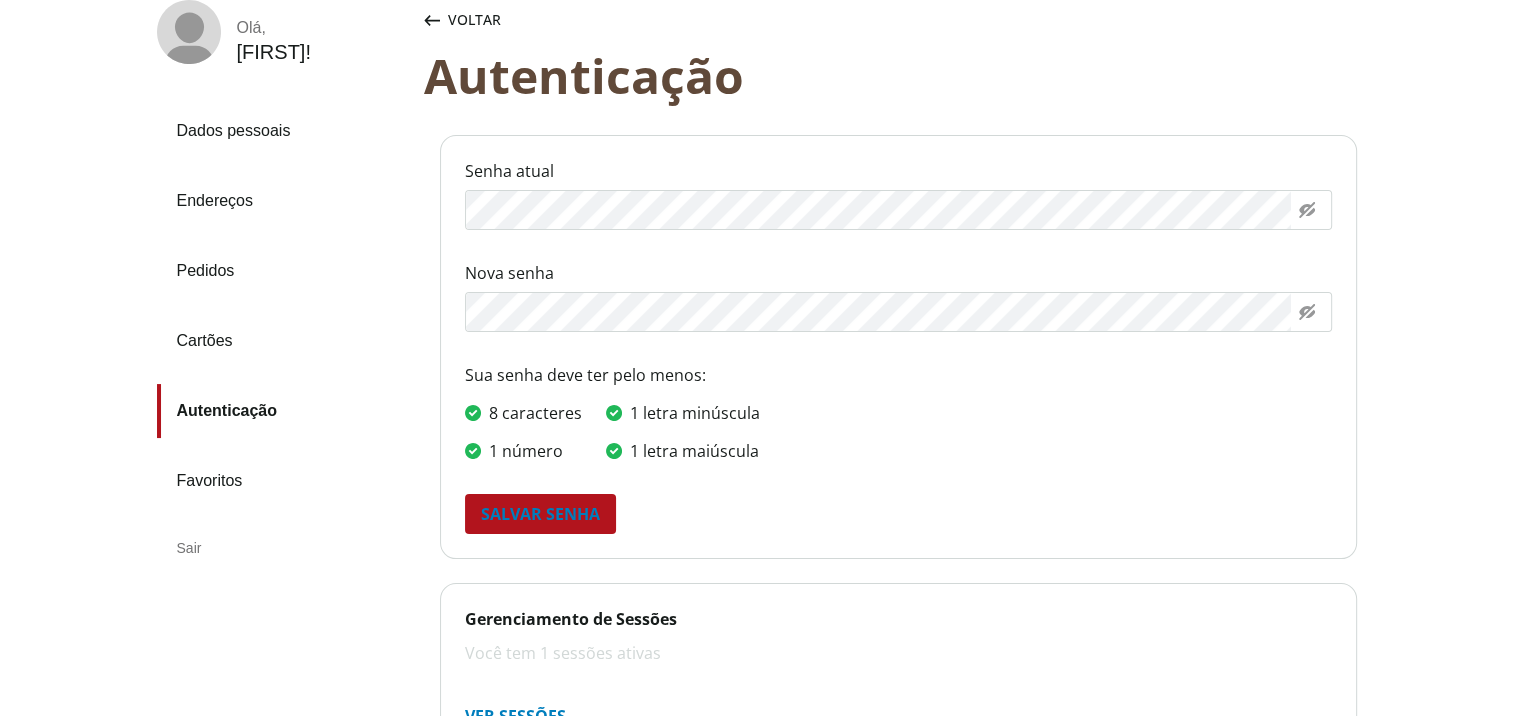 click on "Salvar senha" at bounding box center (540, 514) 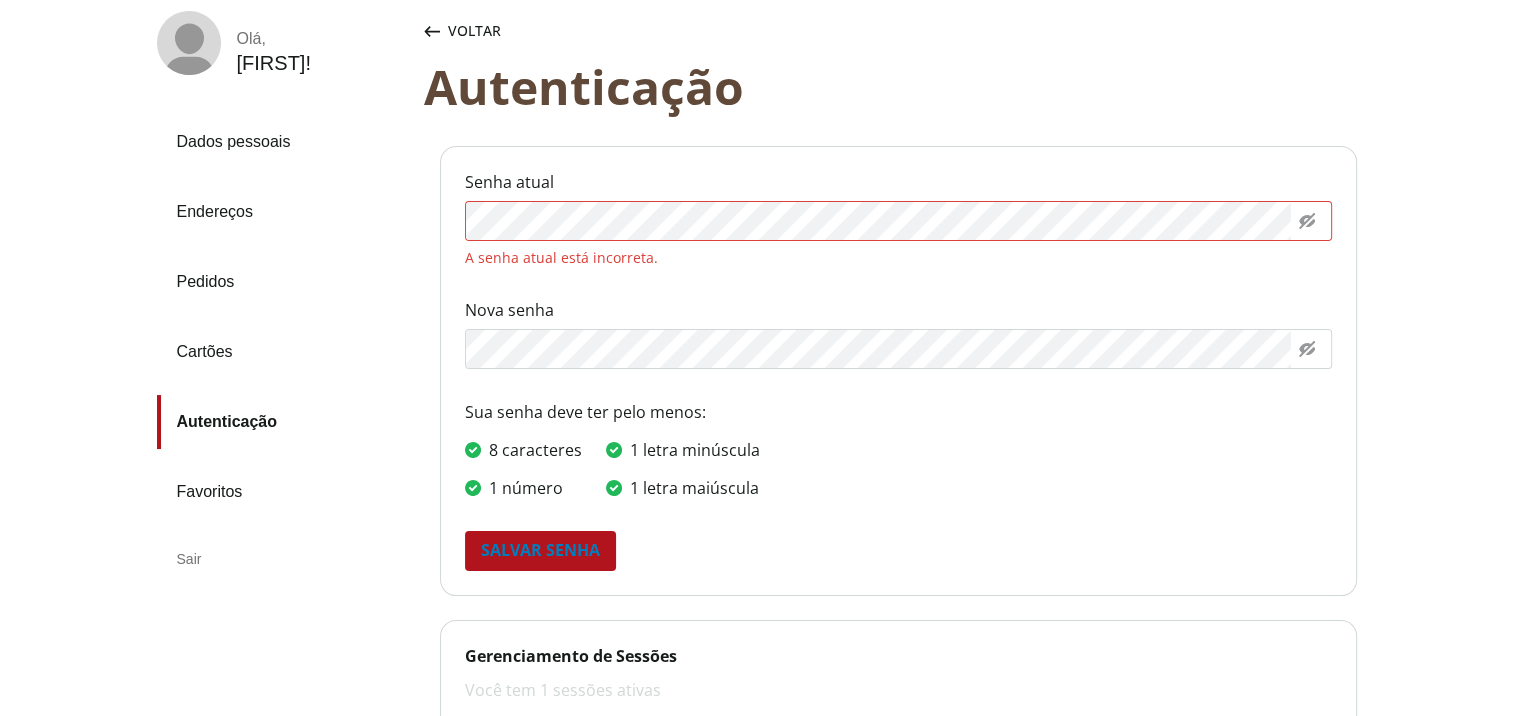 scroll, scrollTop: 120, scrollLeft: 0, axis: vertical 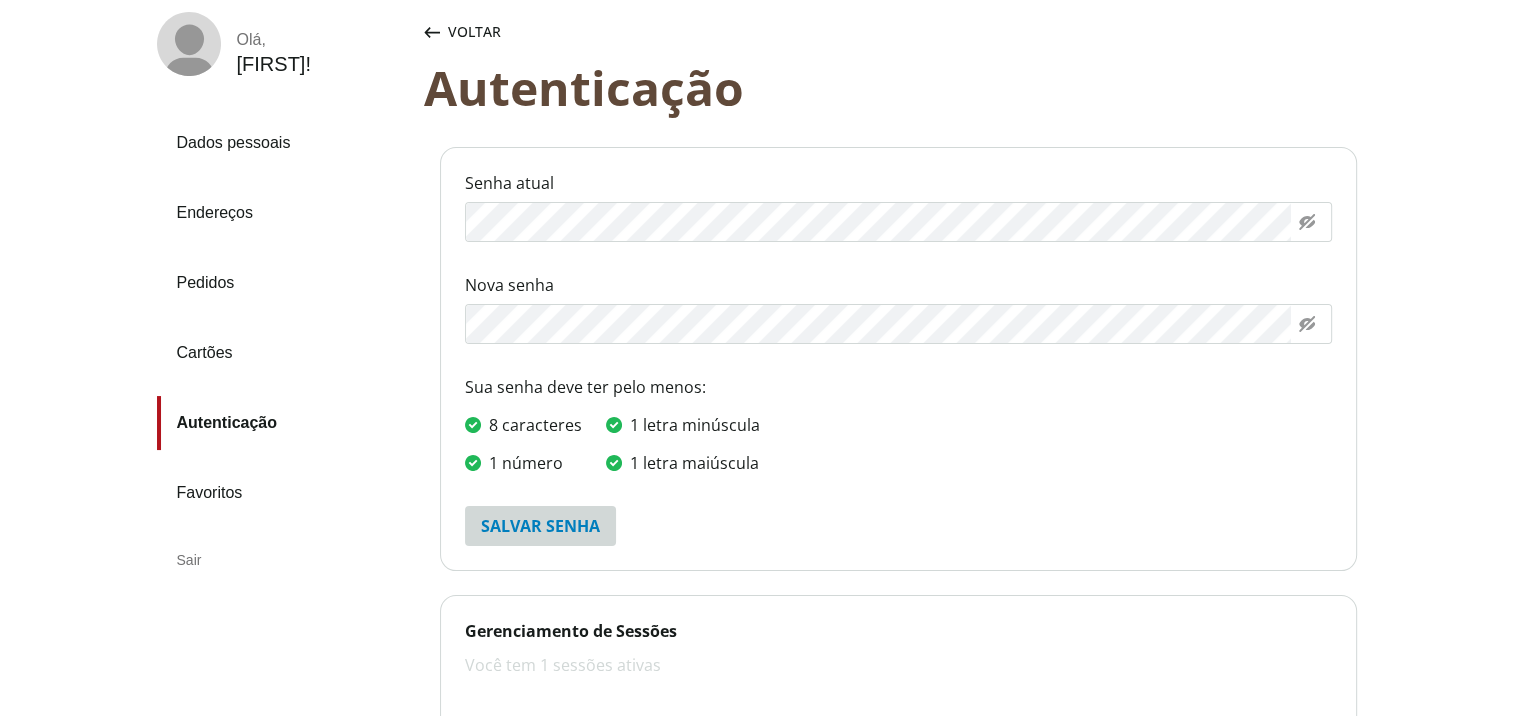 click on "Dados pessoais" at bounding box center (478, 32) 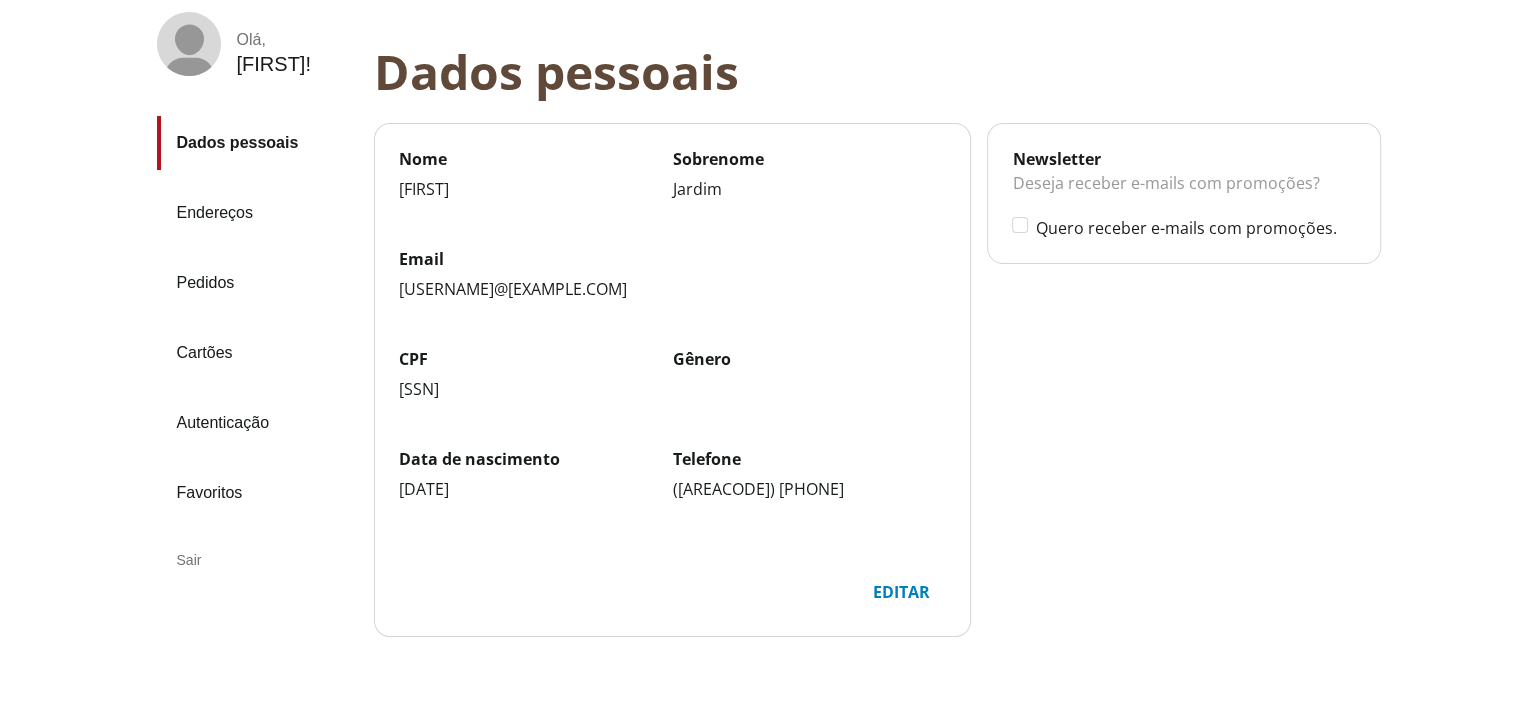 click on "Autenticação" at bounding box center (257, 423) 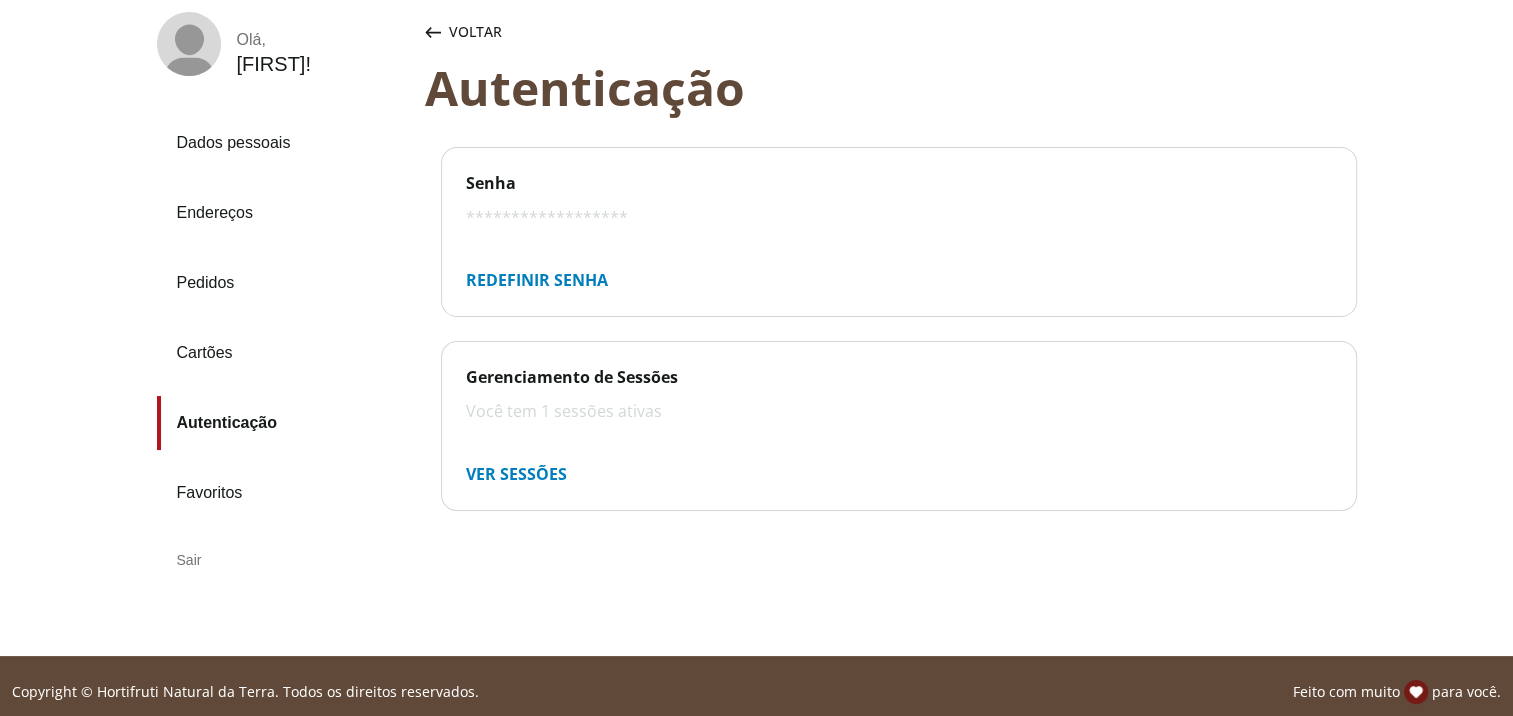 click on "Ver sessões" at bounding box center (516, 474) 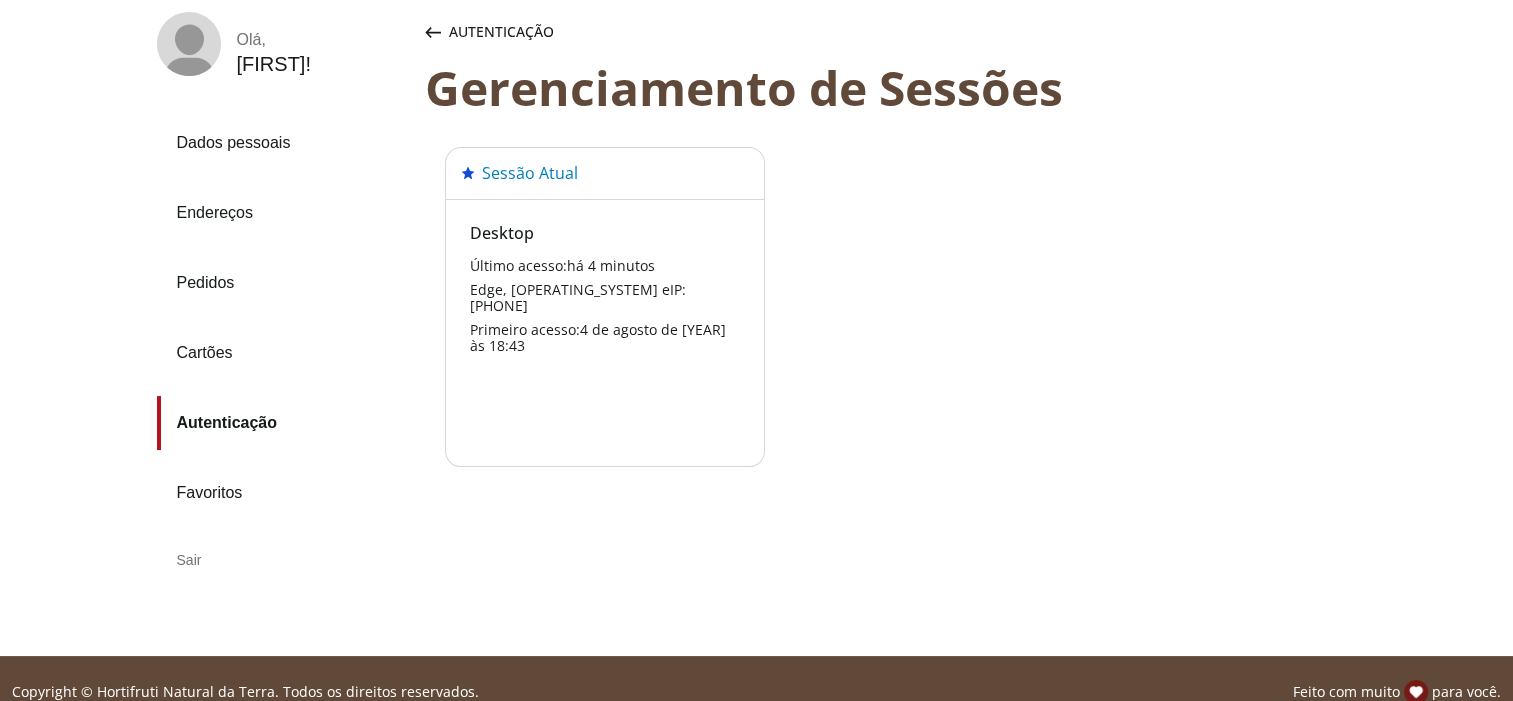 click on "Sessão Atual Desktop Último acesso:  há 4 minutos Edge, Windows e  IP: 179.218.234.45 Primeiro acesso:  4 de agosto de 2025 às 18:43" at bounding box center (1007, 319) 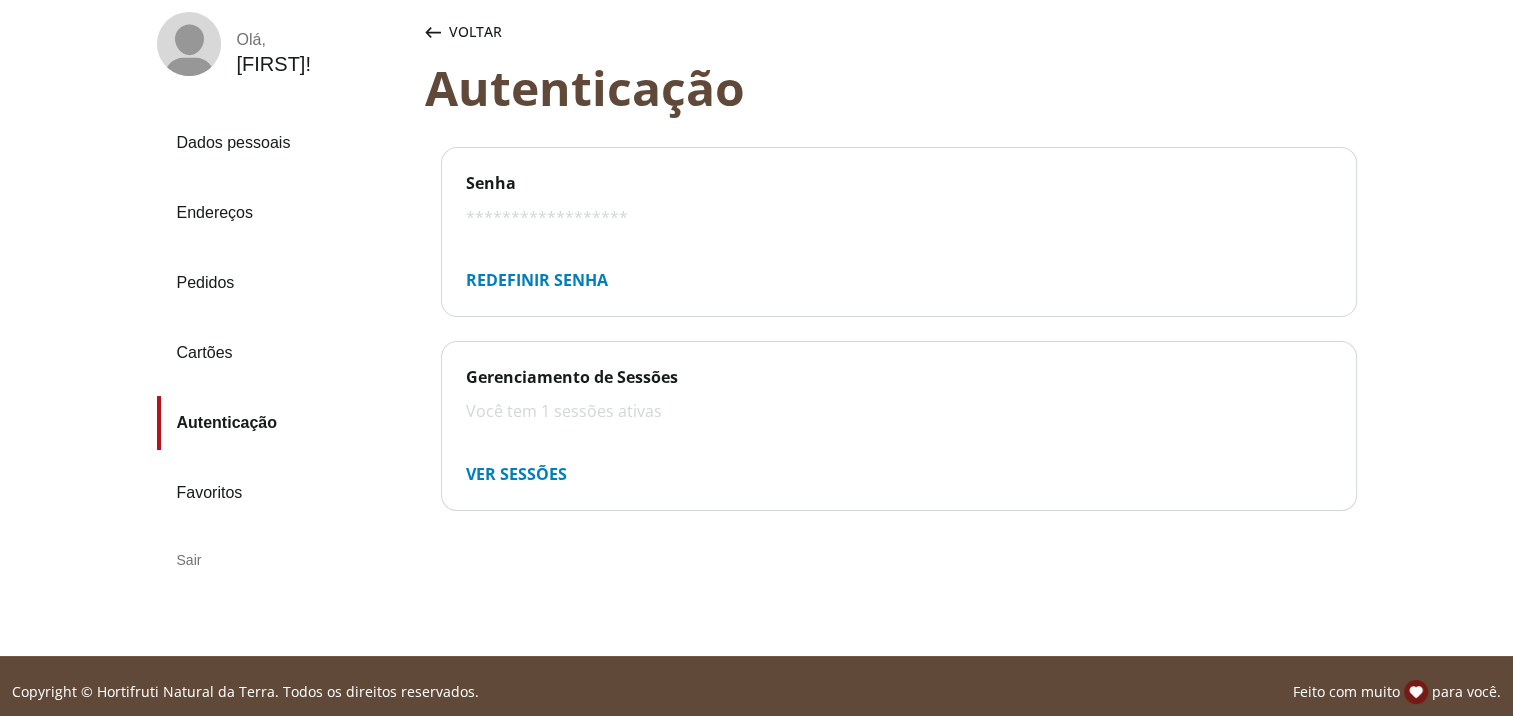 click on "**********" at bounding box center [899, 217] 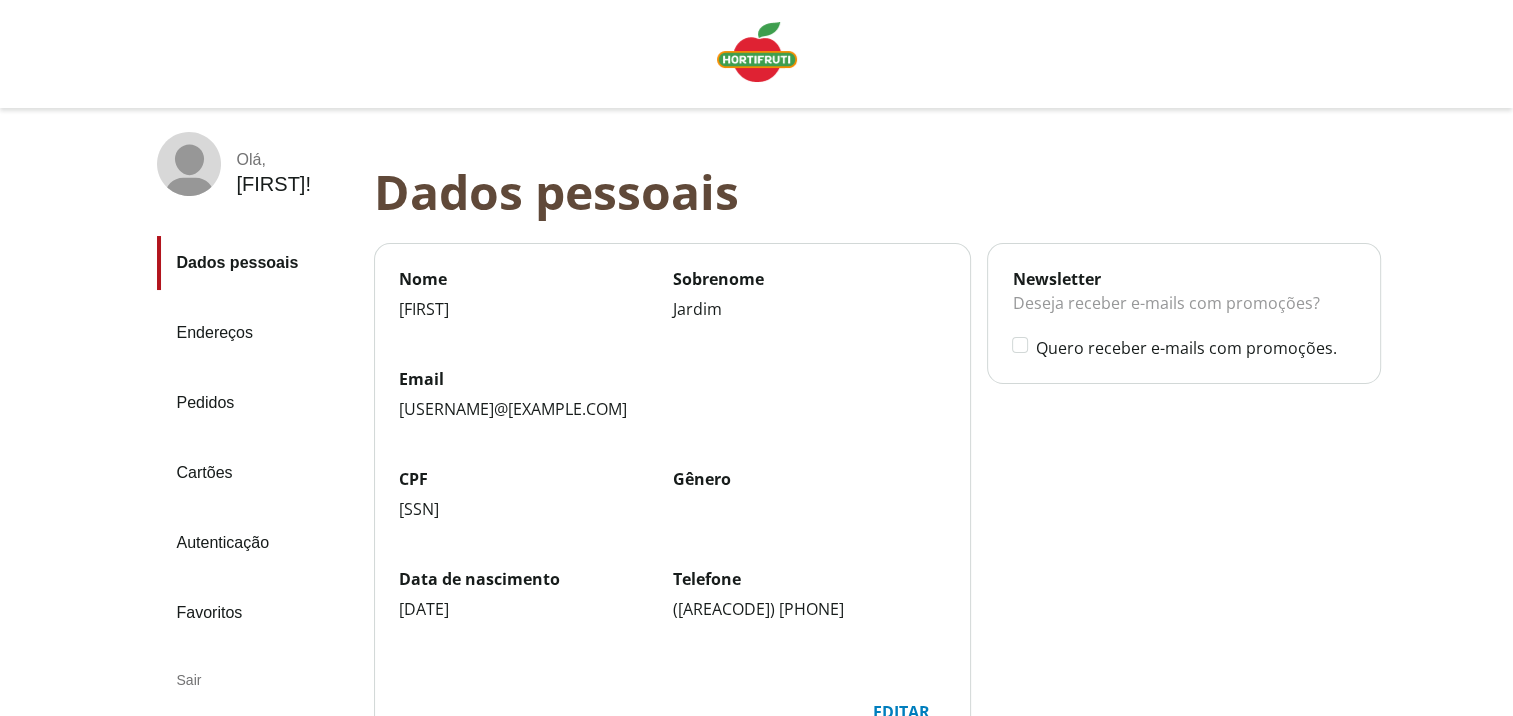 scroll, scrollTop: 10, scrollLeft: 0, axis: vertical 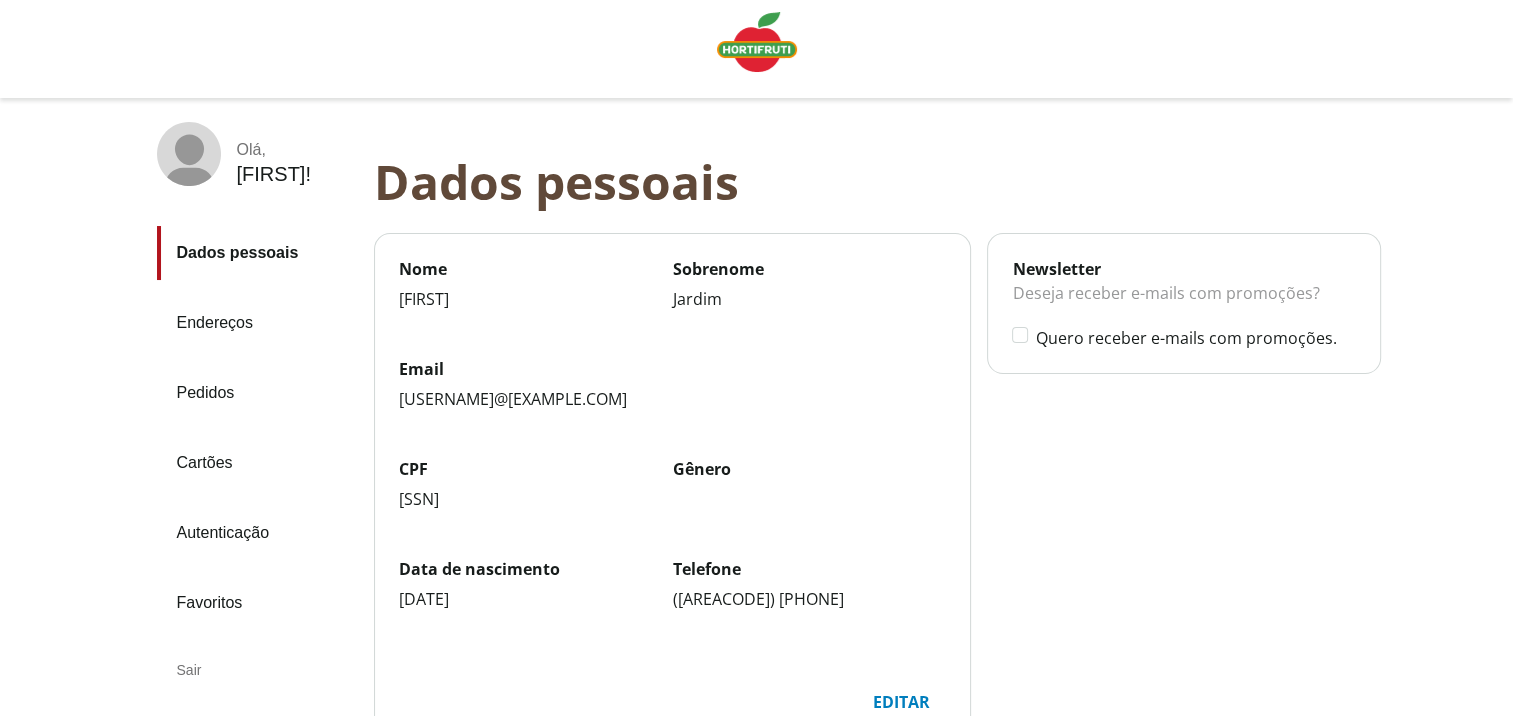 click on "Endereços" at bounding box center [257, 323] 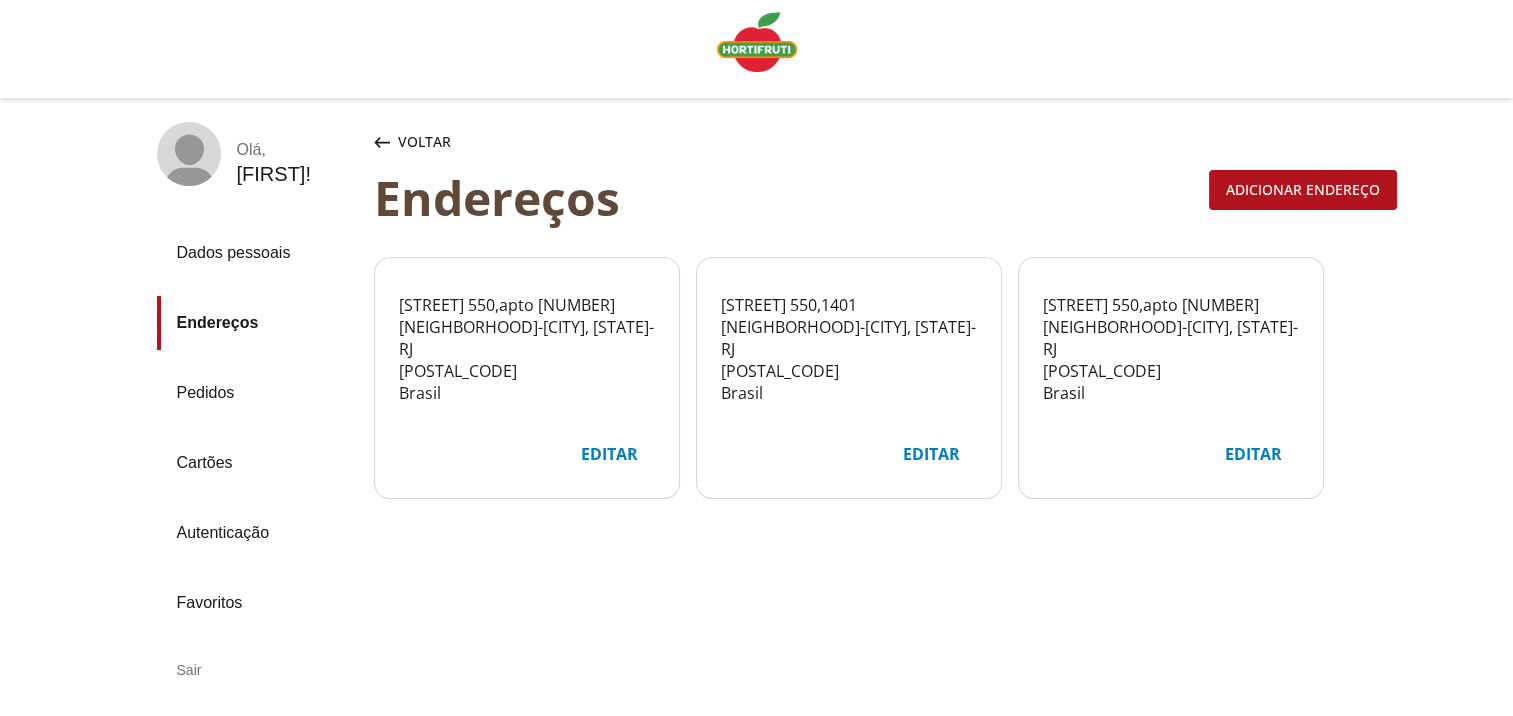 click on "Endereços" at bounding box center (257, 323) 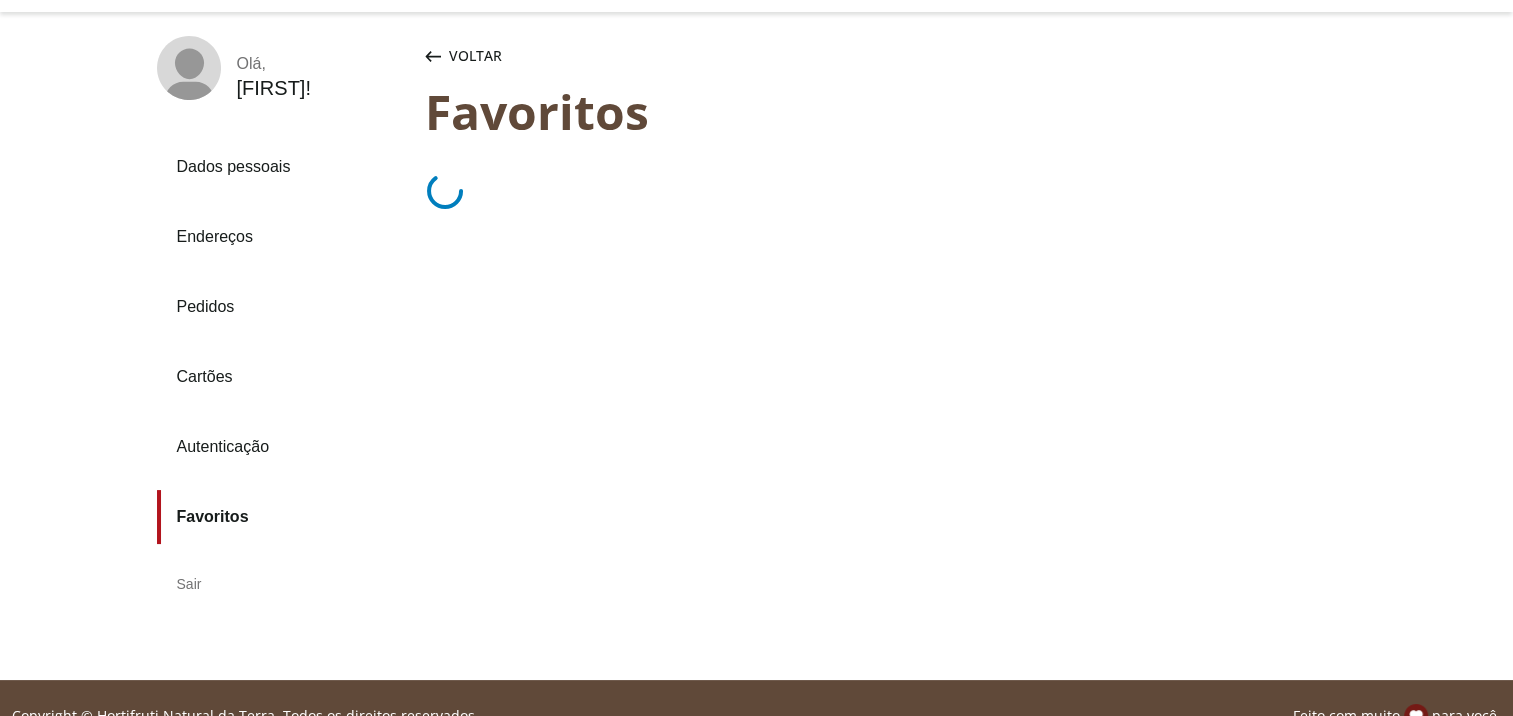 scroll, scrollTop: 96, scrollLeft: 0, axis: vertical 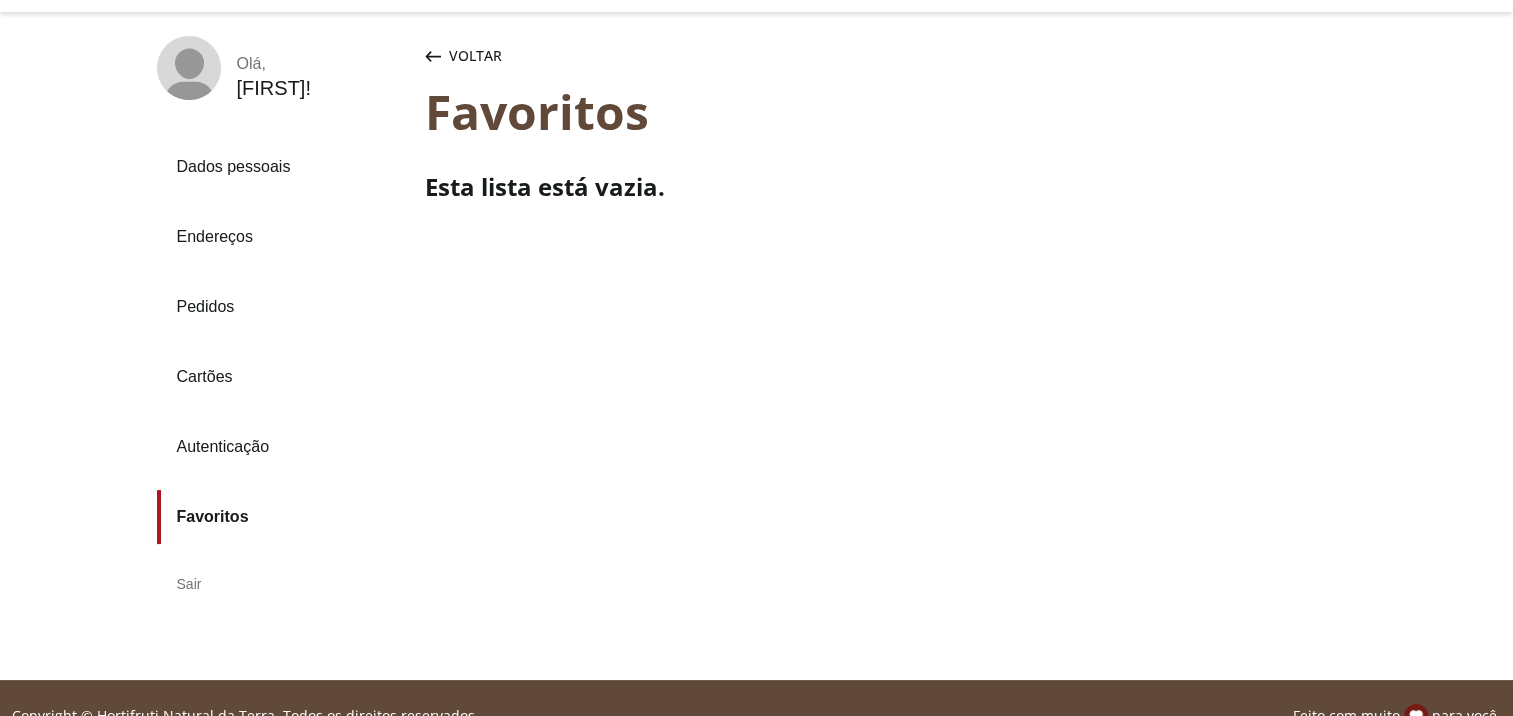 click on "Sair" at bounding box center [283, 584] 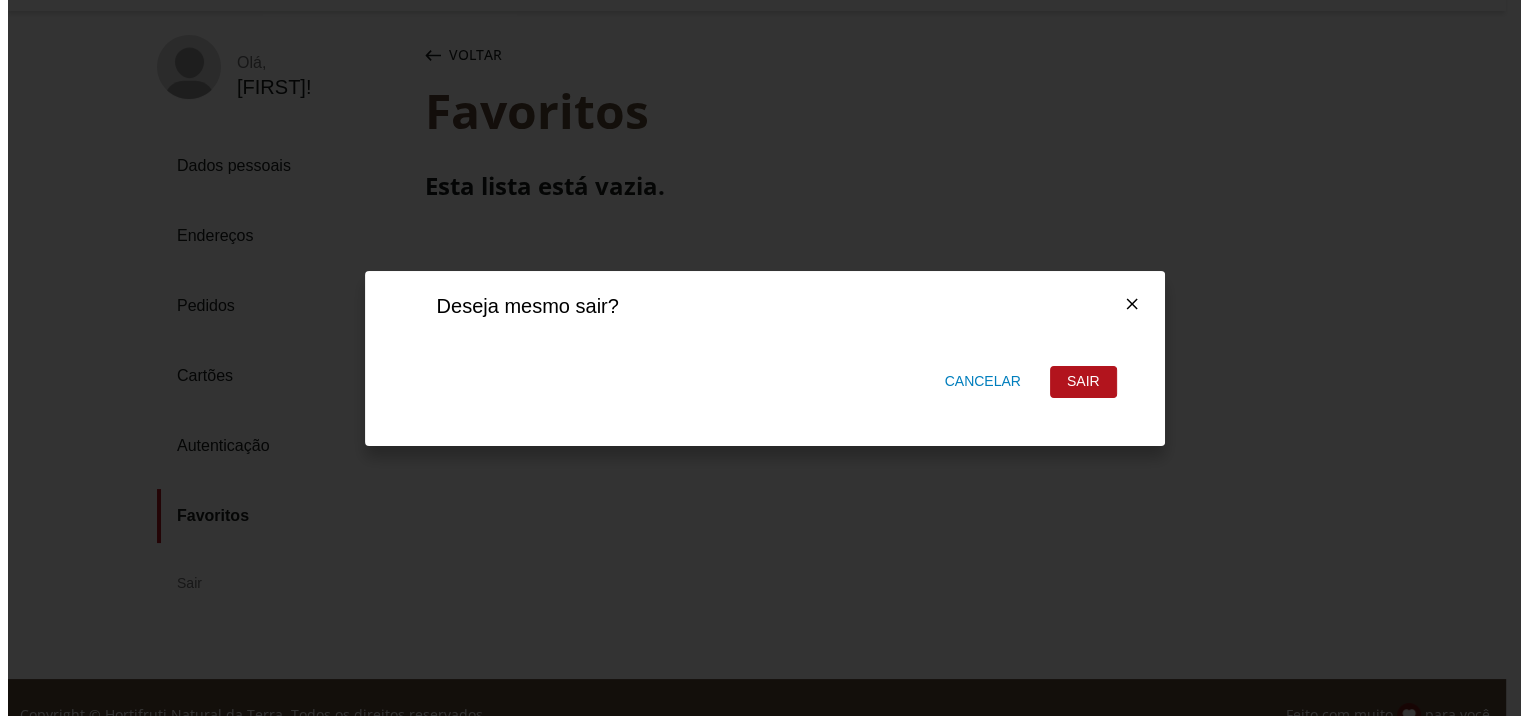 scroll, scrollTop: 0, scrollLeft: 0, axis: both 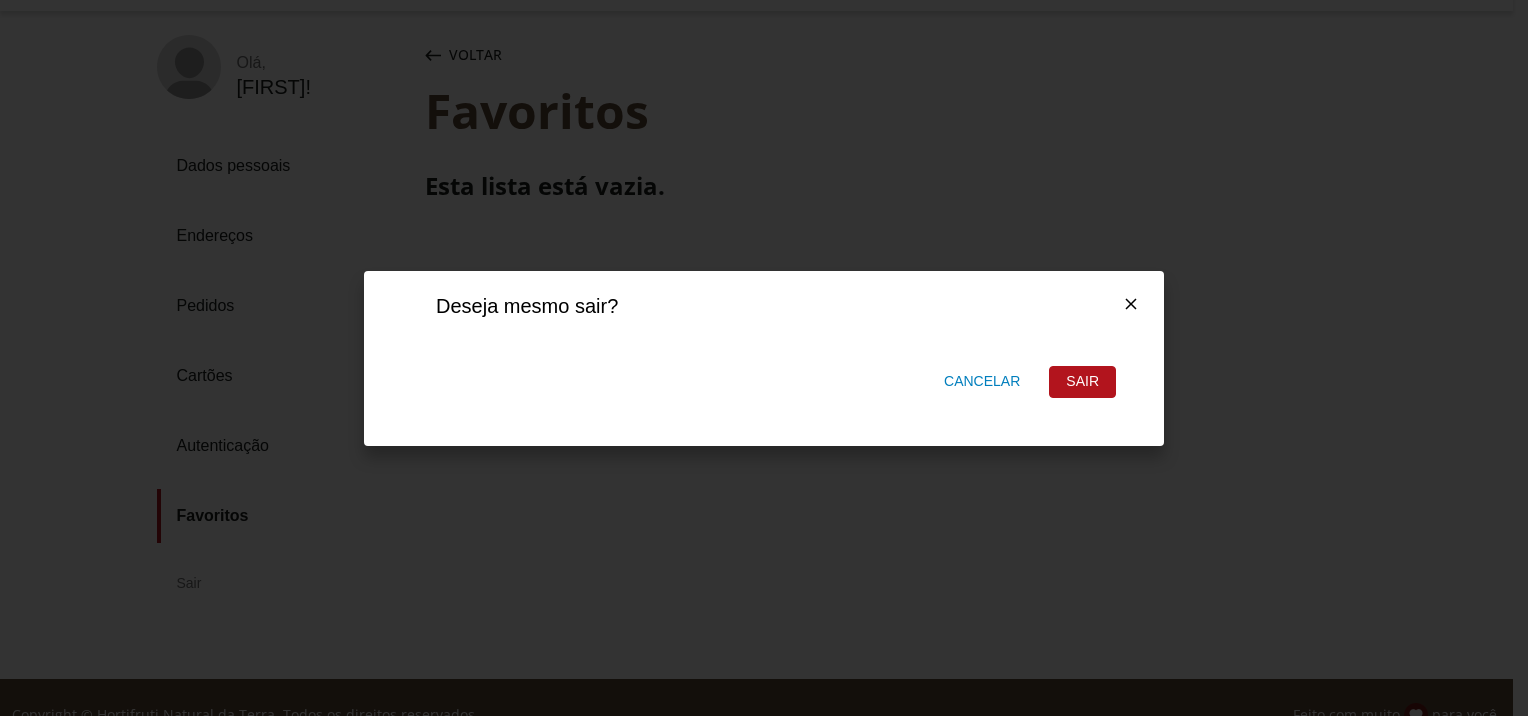 click on "Sair" at bounding box center (1082, 382) 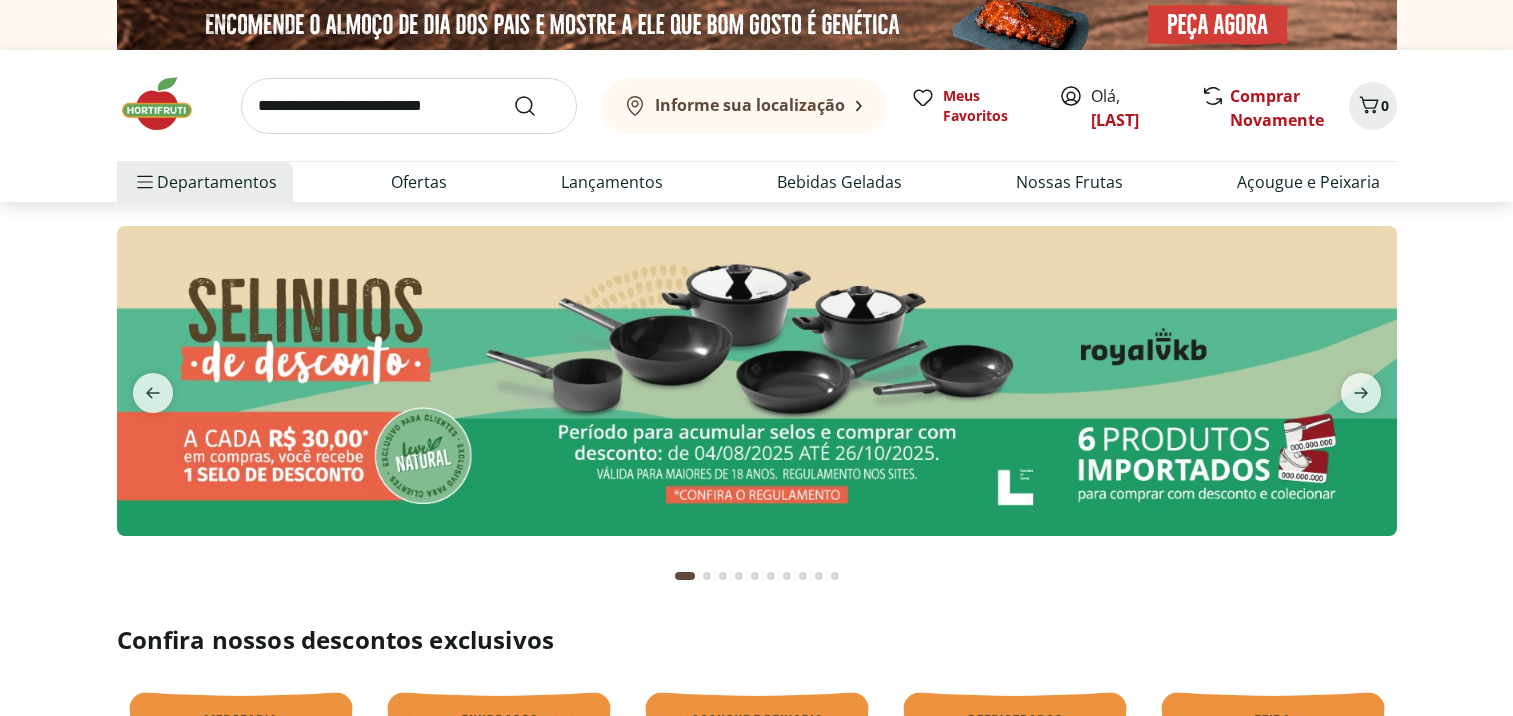 scroll, scrollTop: 0, scrollLeft: 0, axis: both 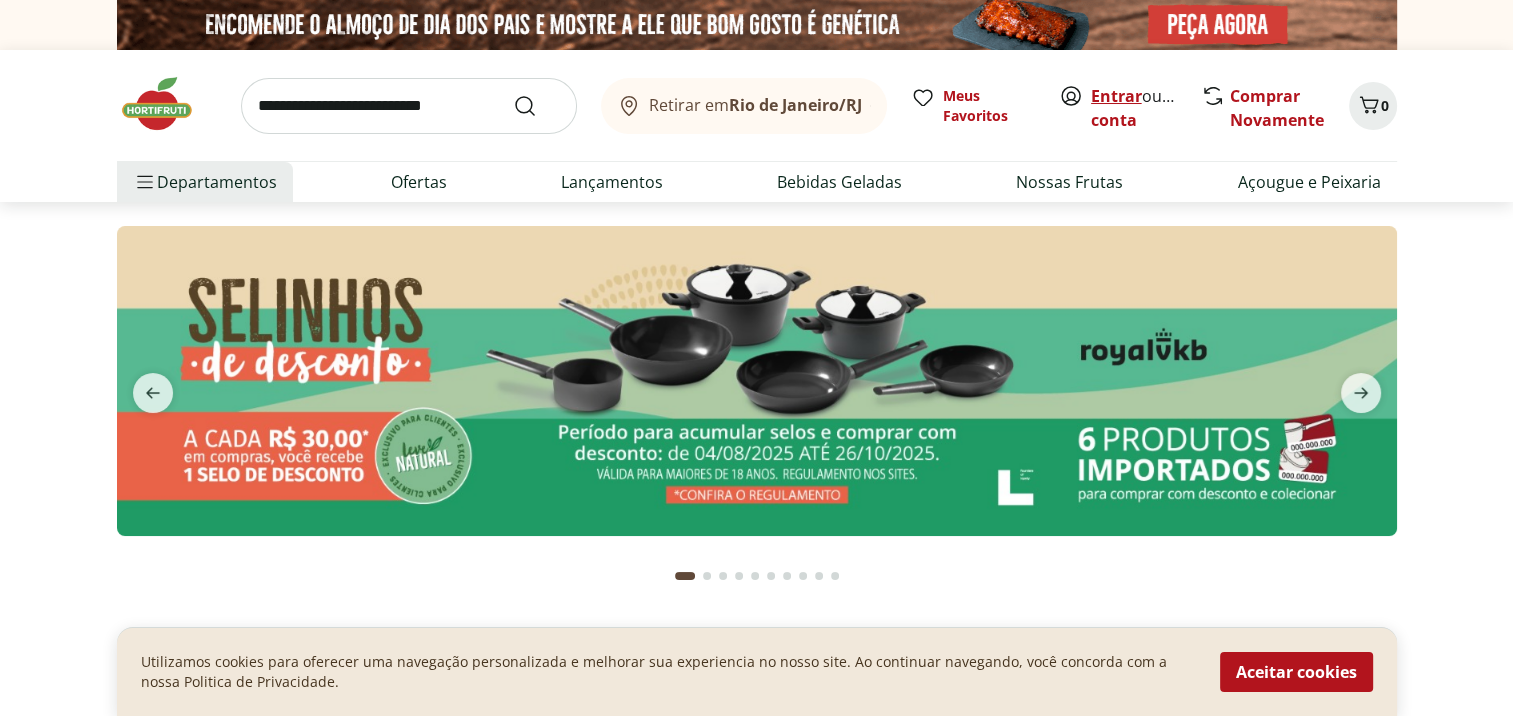 click on "Entrar" at bounding box center (1116, 96) 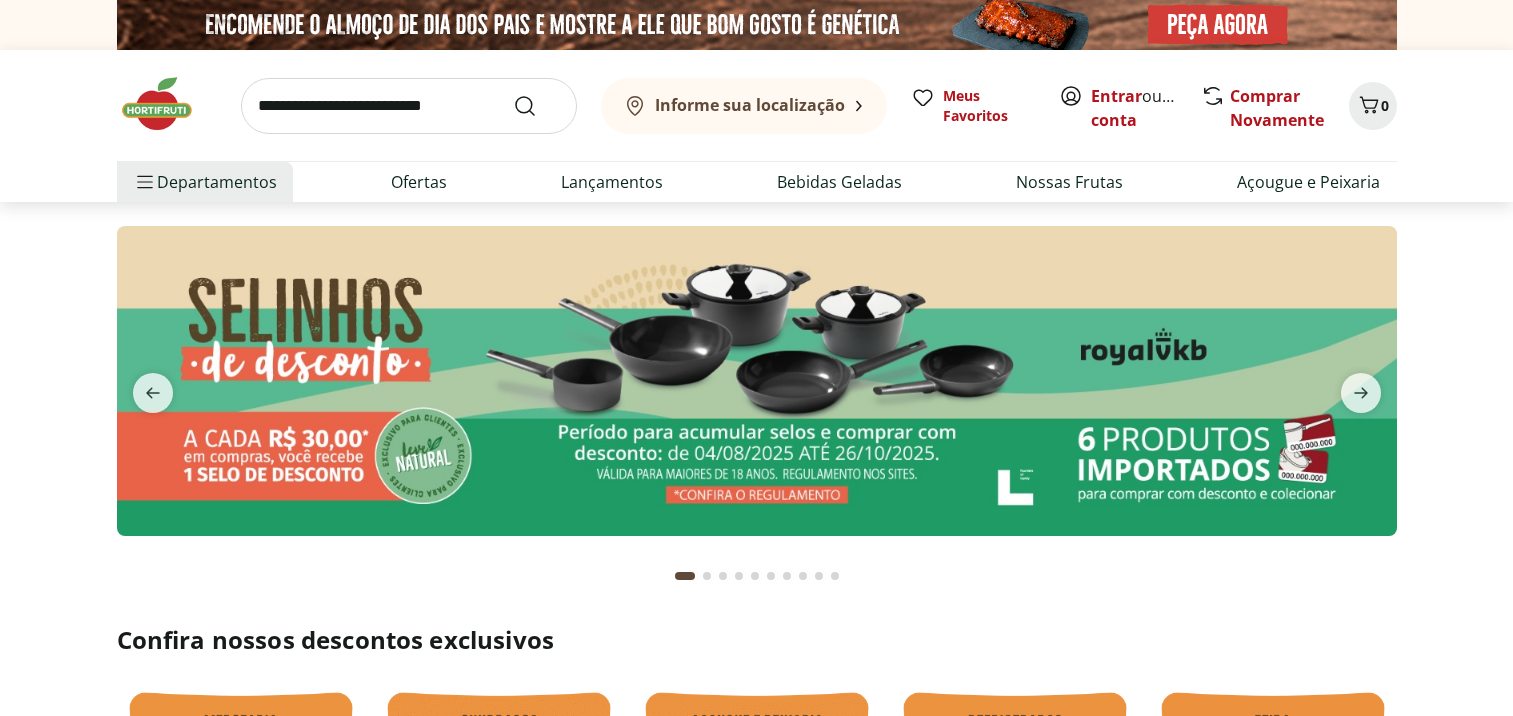 scroll, scrollTop: 0, scrollLeft: 0, axis: both 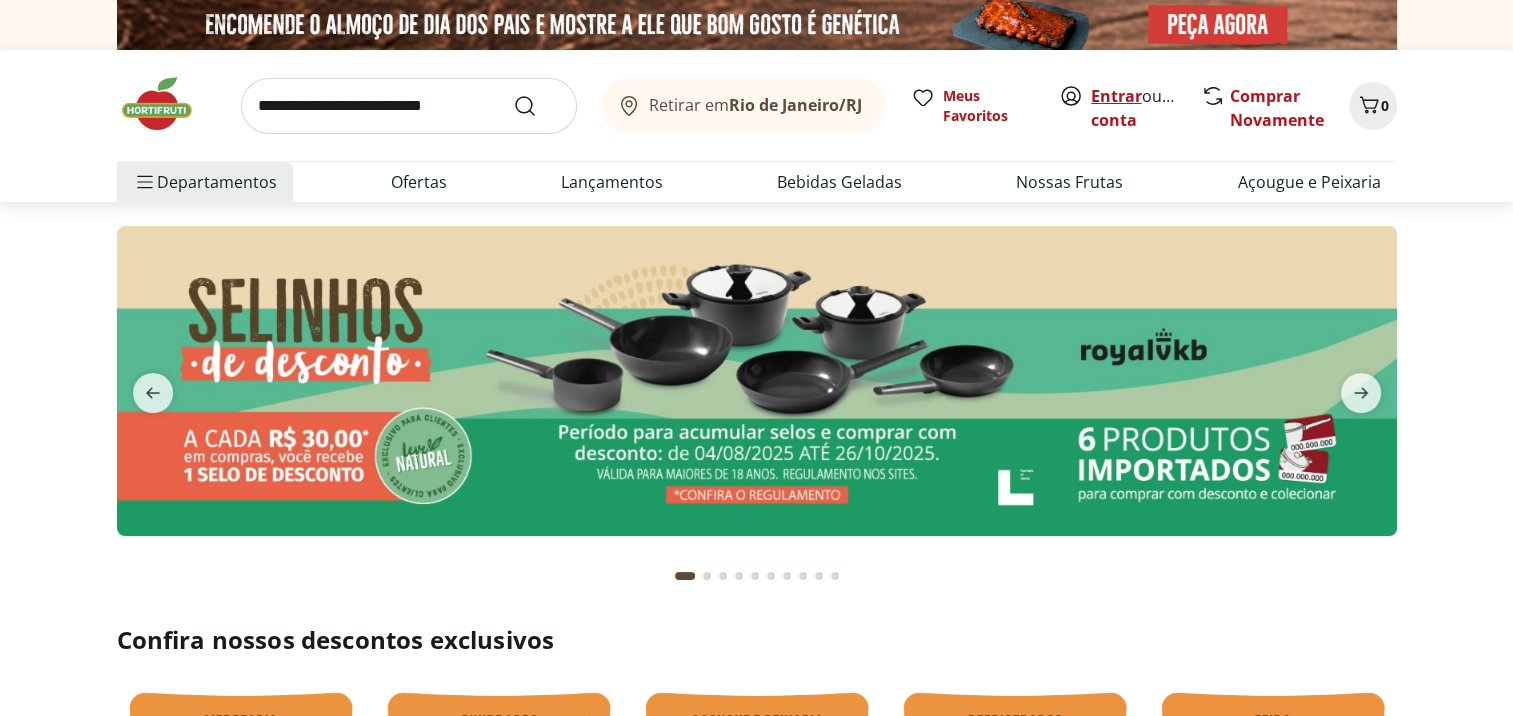 click on "Entrar" at bounding box center [1116, 96] 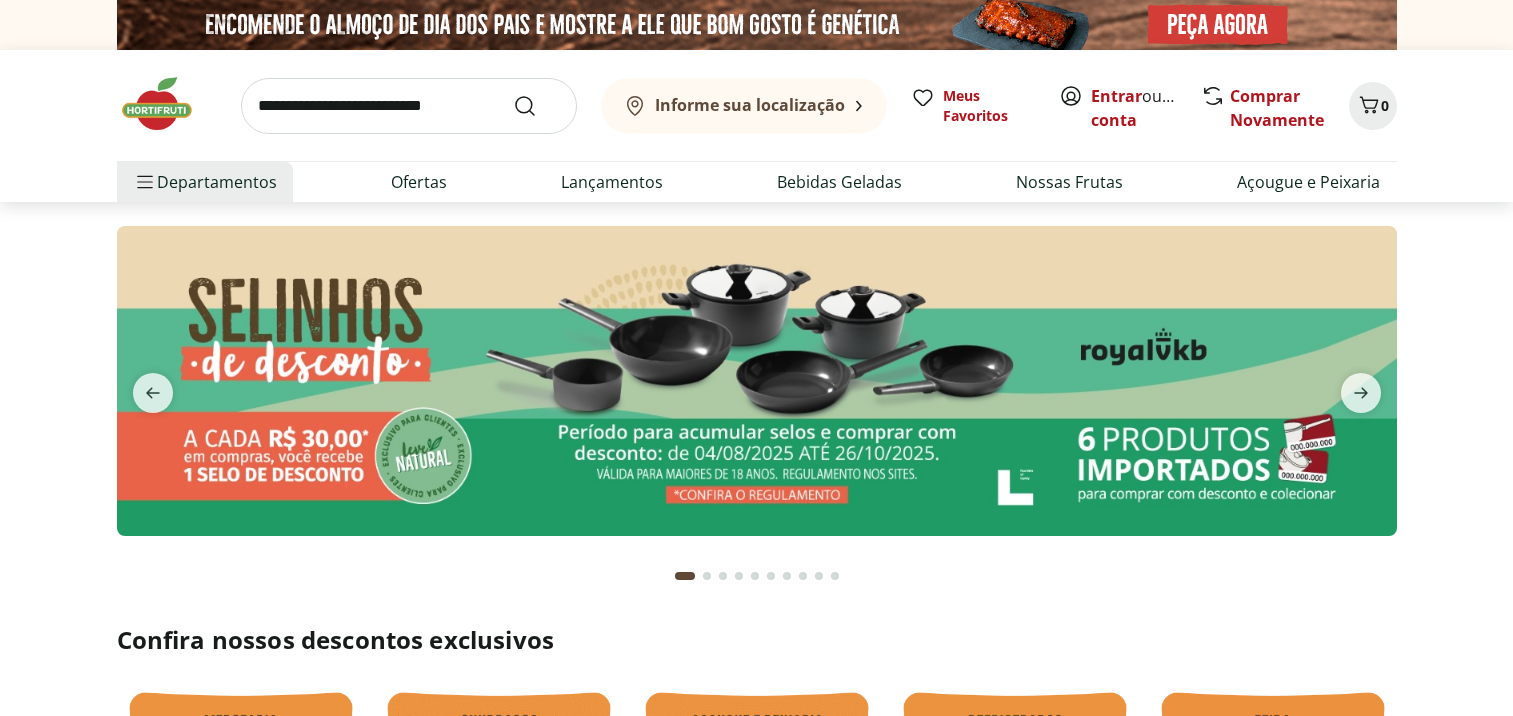 scroll, scrollTop: 0, scrollLeft: 0, axis: both 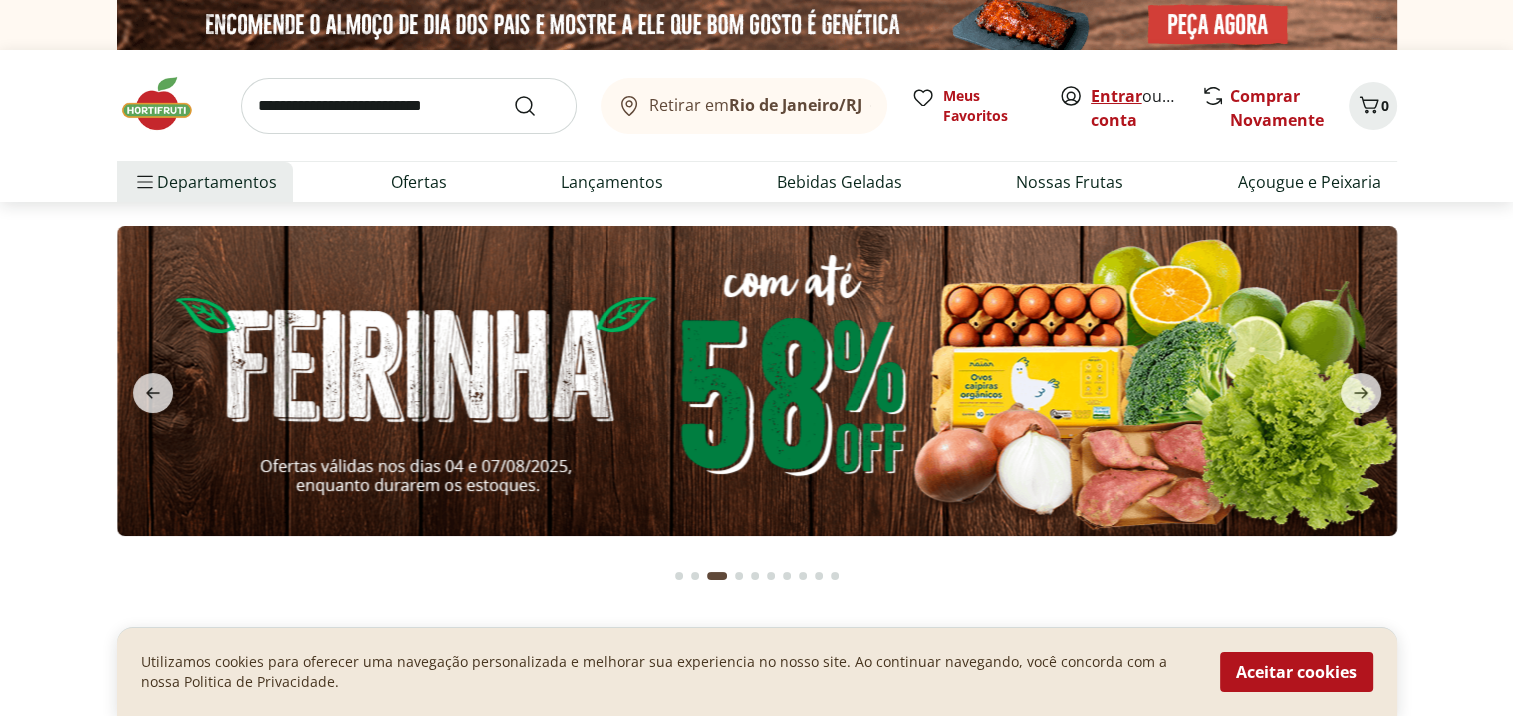 click on "Entrar" at bounding box center (1116, 96) 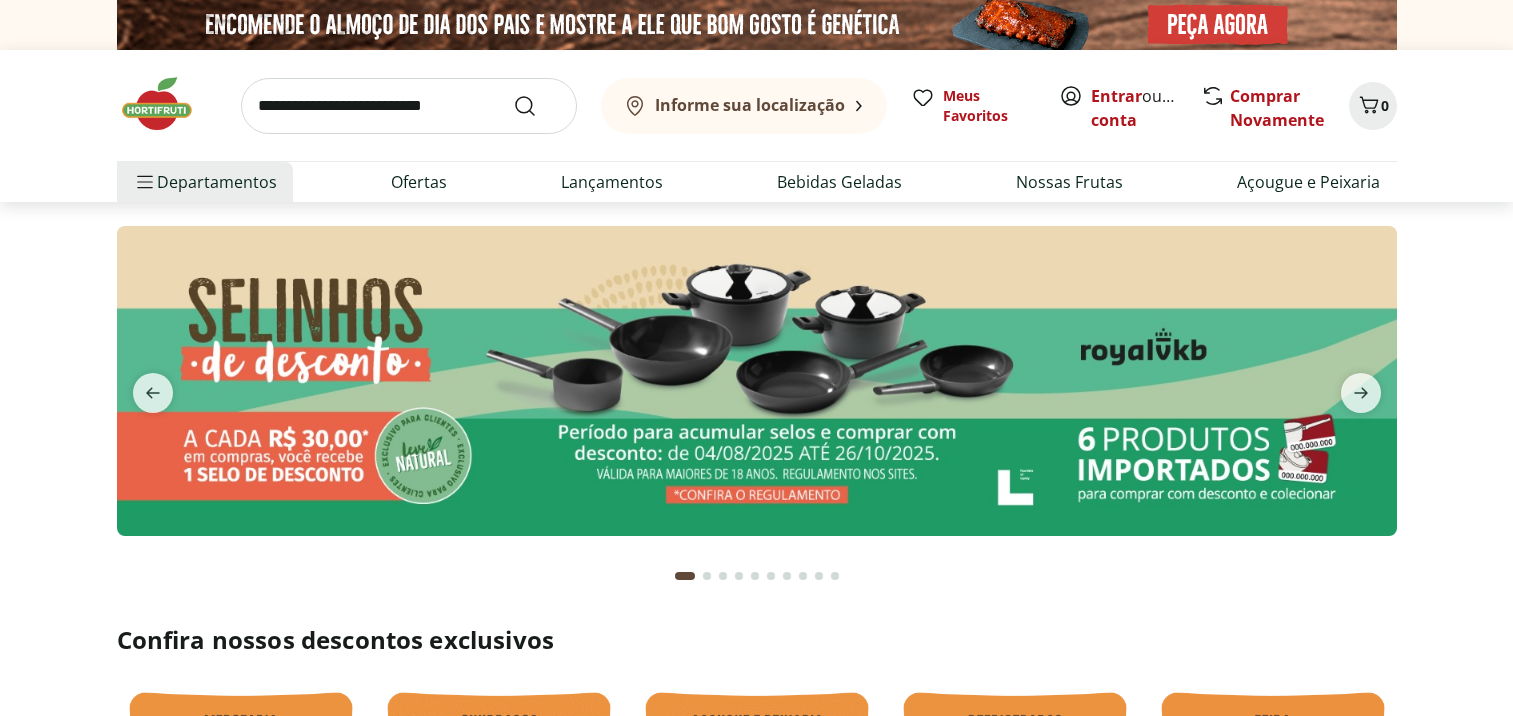 scroll, scrollTop: 0, scrollLeft: 0, axis: both 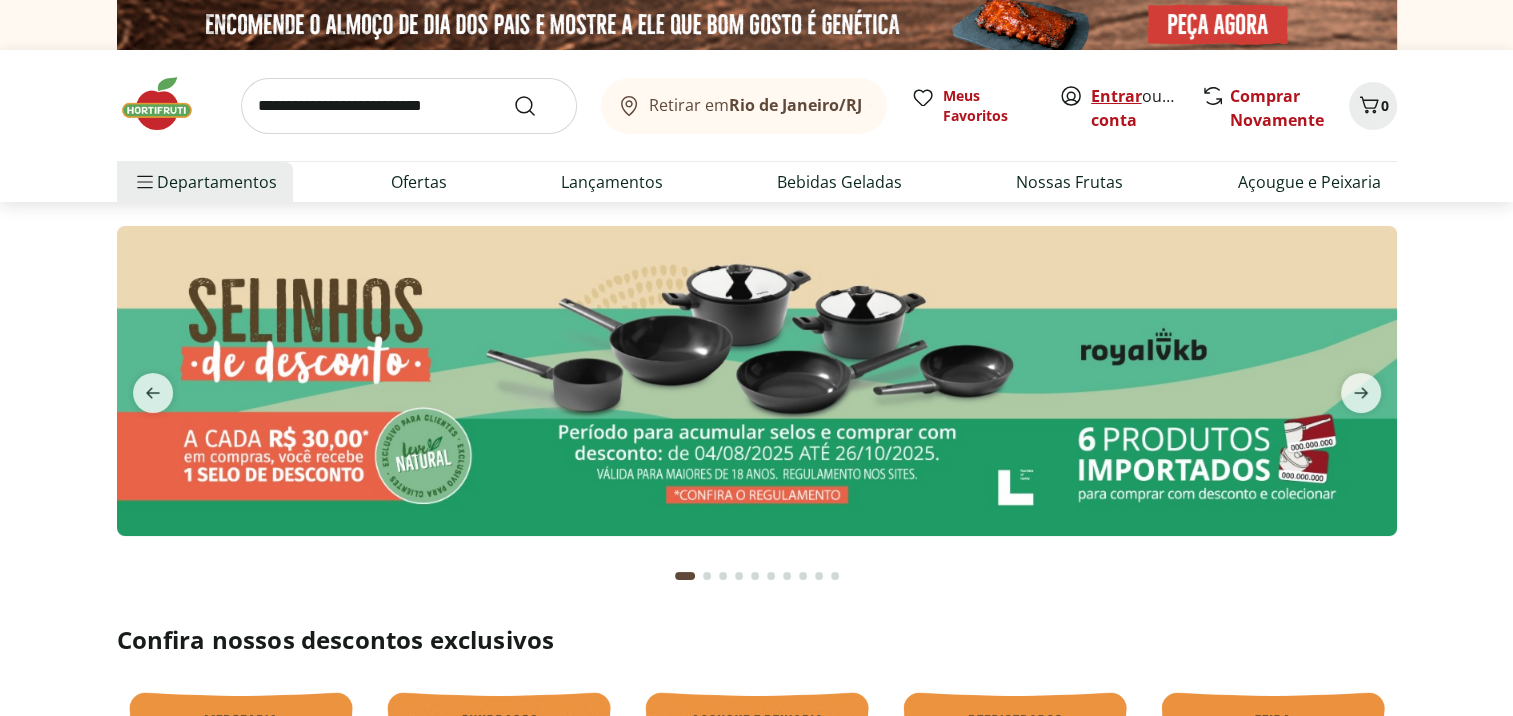 click on "Entrar" at bounding box center [1116, 96] 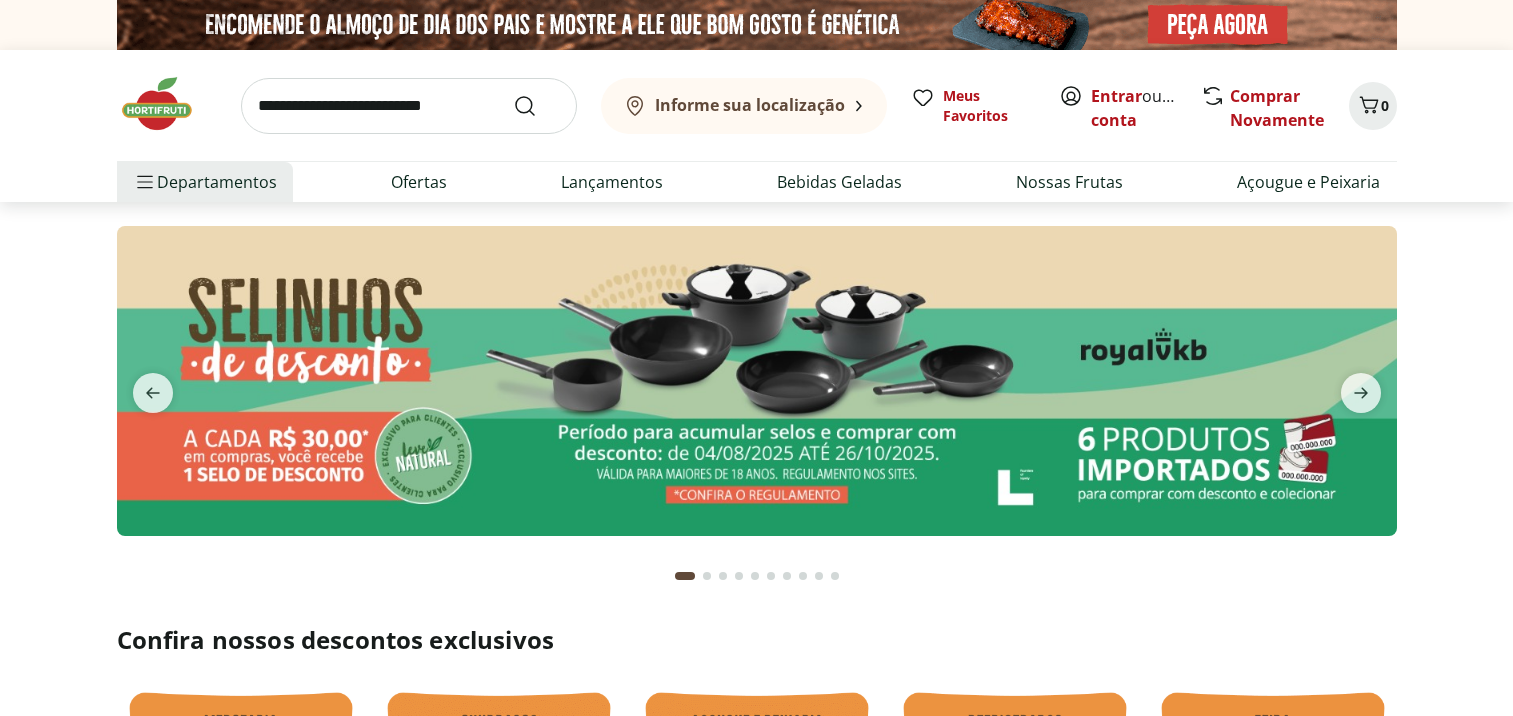 scroll, scrollTop: 0, scrollLeft: 0, axis: both 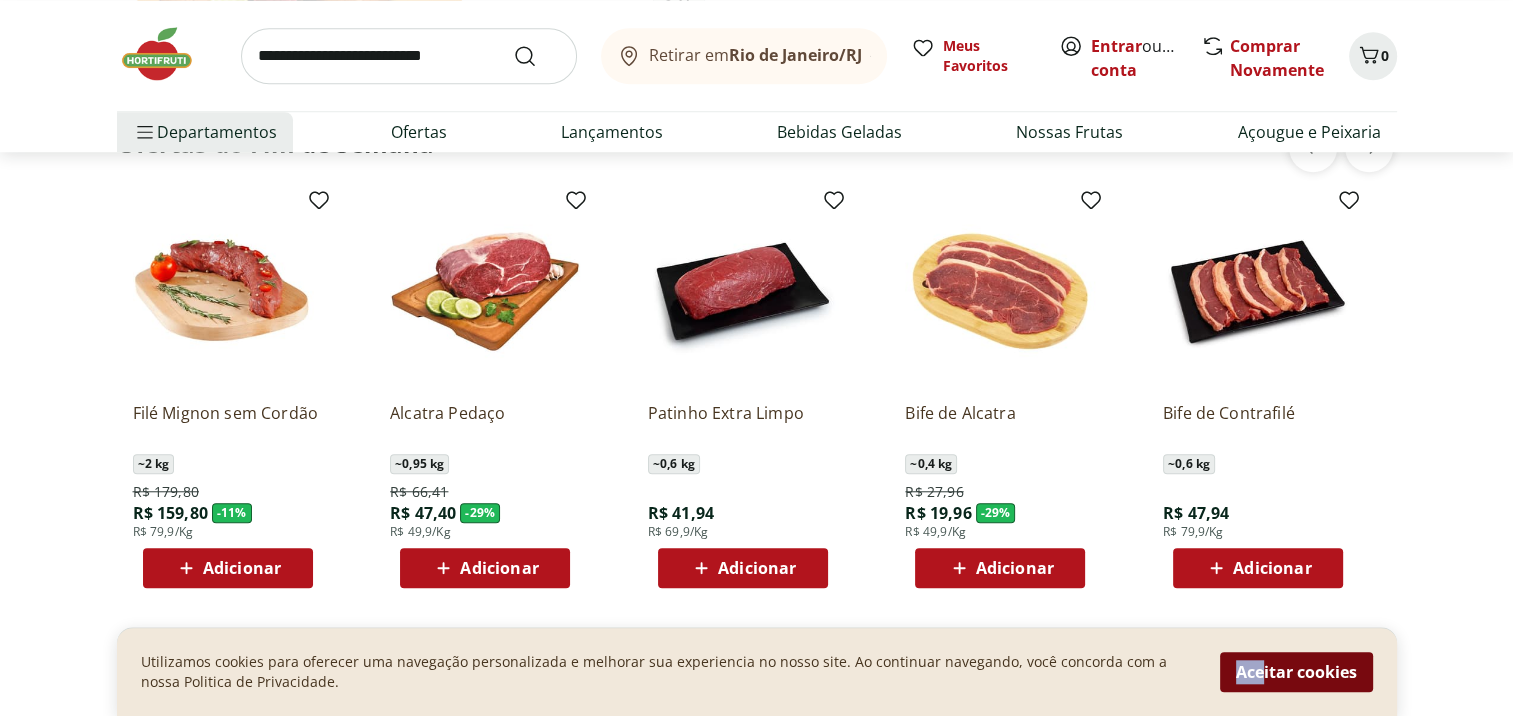 drag, startPoint x: 1318, startPoint y: 664, endPoint x: 1263, endPoint y: 668, distance: 55.145264 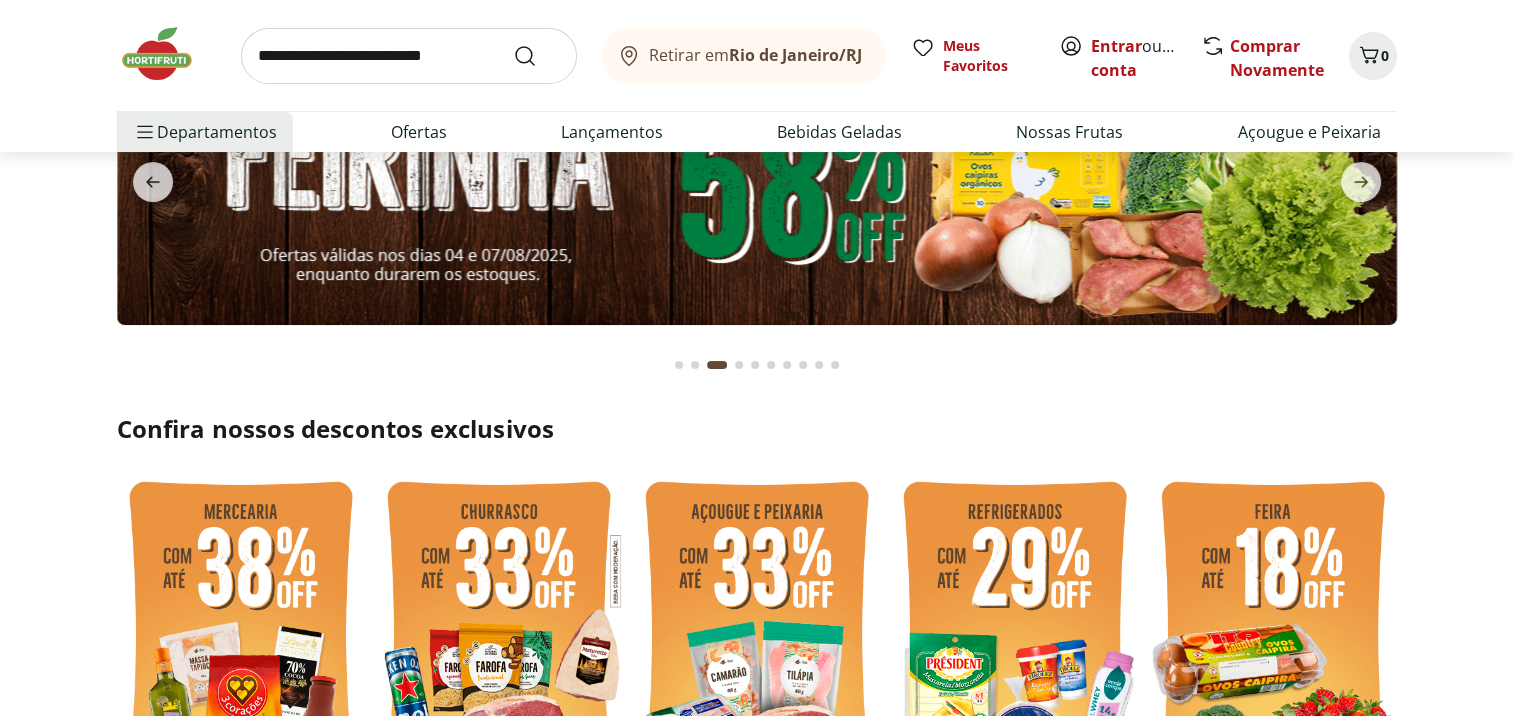 scroll, scrollTop: 0, scrollLeft: 0, axis: both 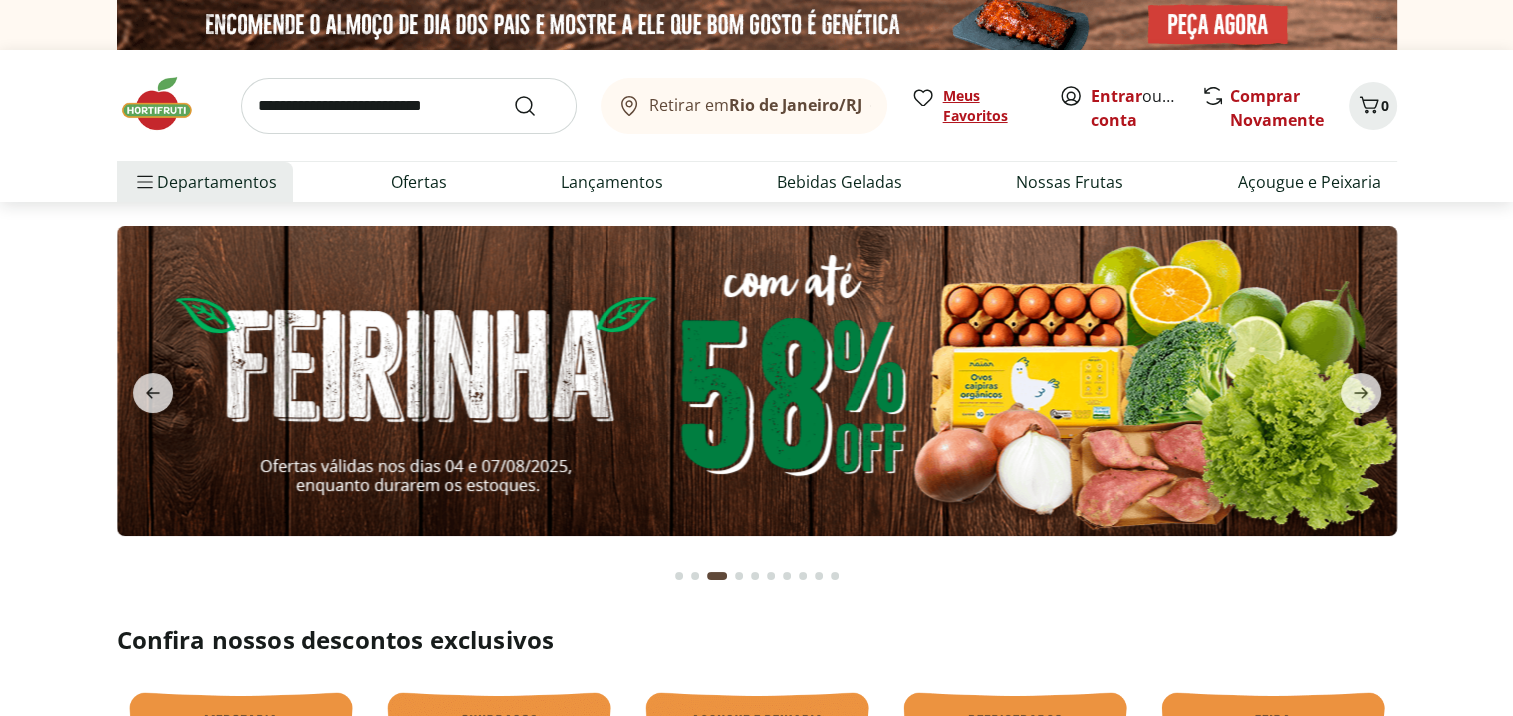 click on "Meus Favoritos" at bounding box center [989, 106] 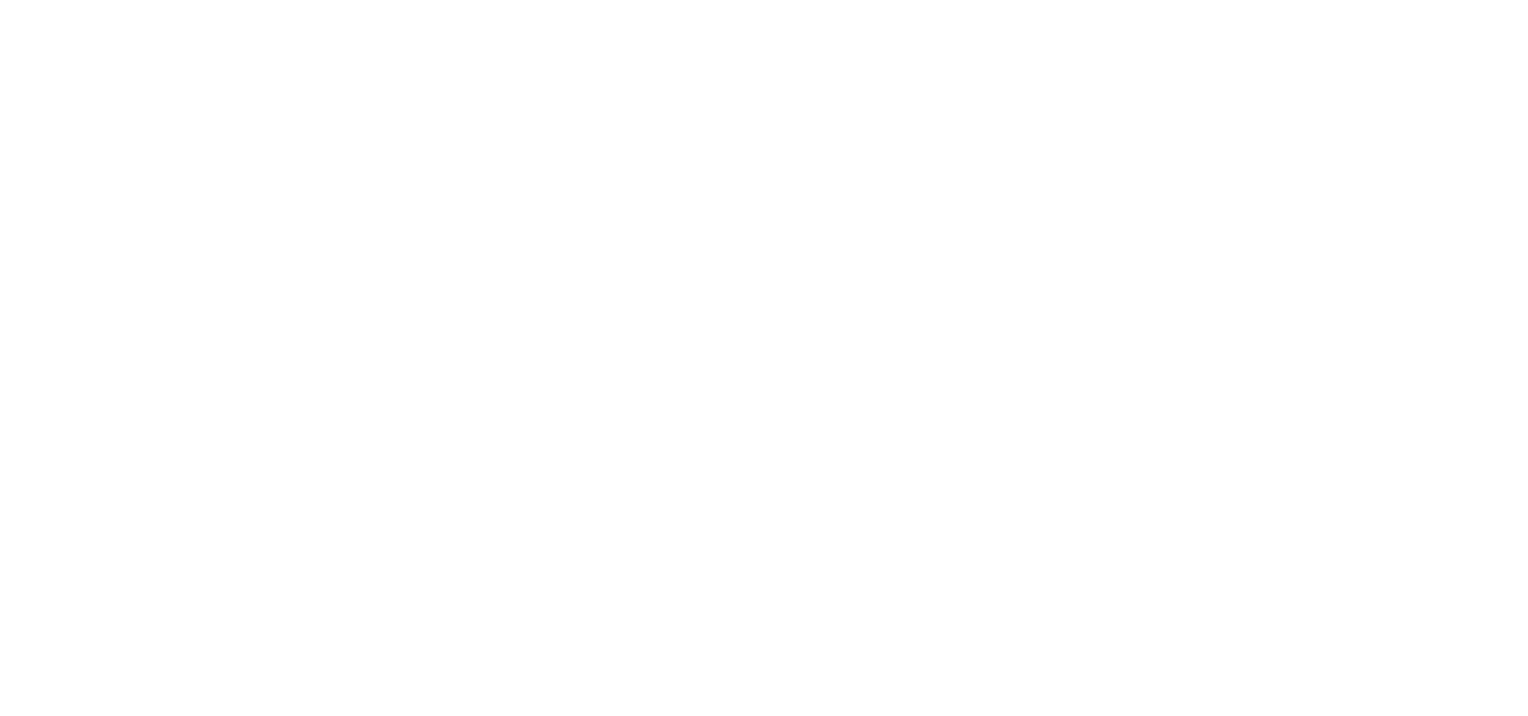 scroll, scrollTop: 0, scrollLeft: 0, axis: both 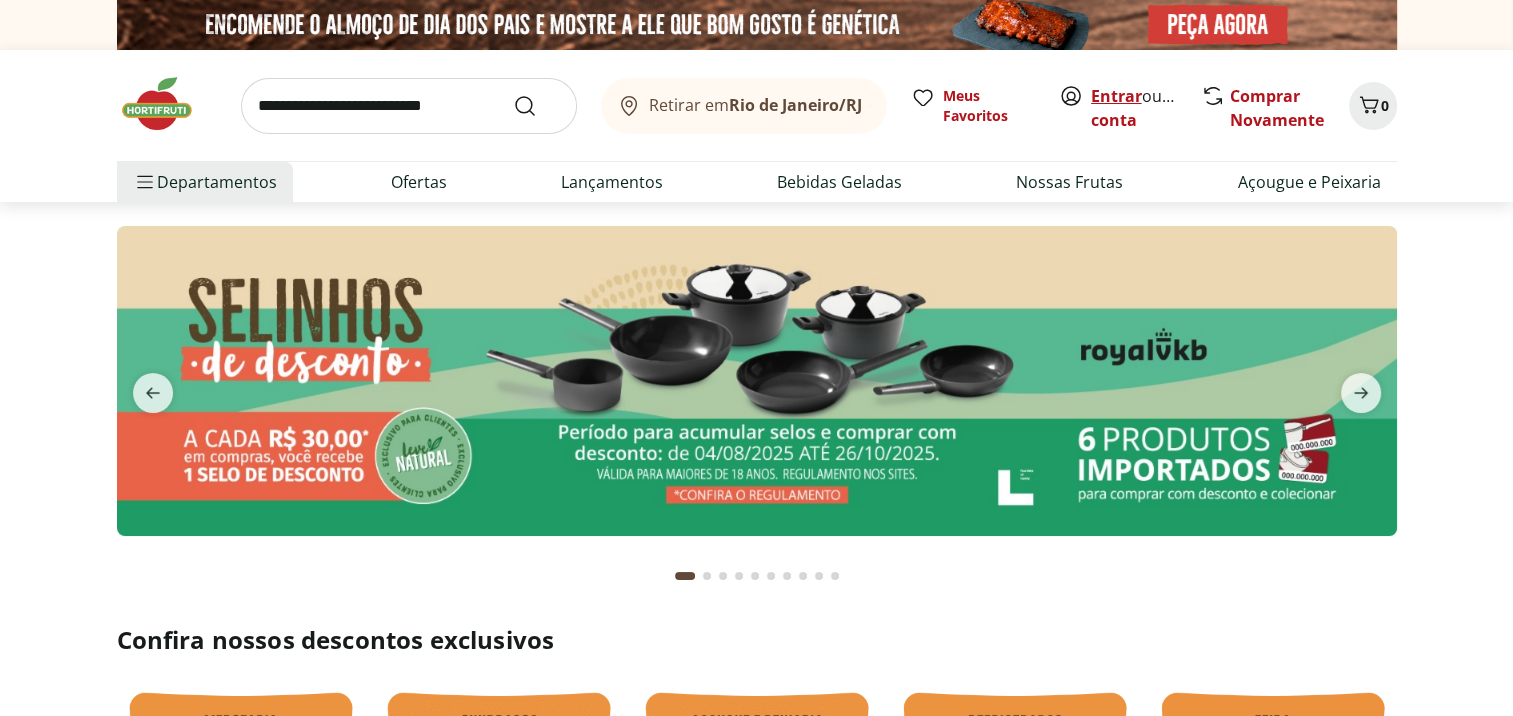 click on "Entrar" at bounding box center (1116, 96) 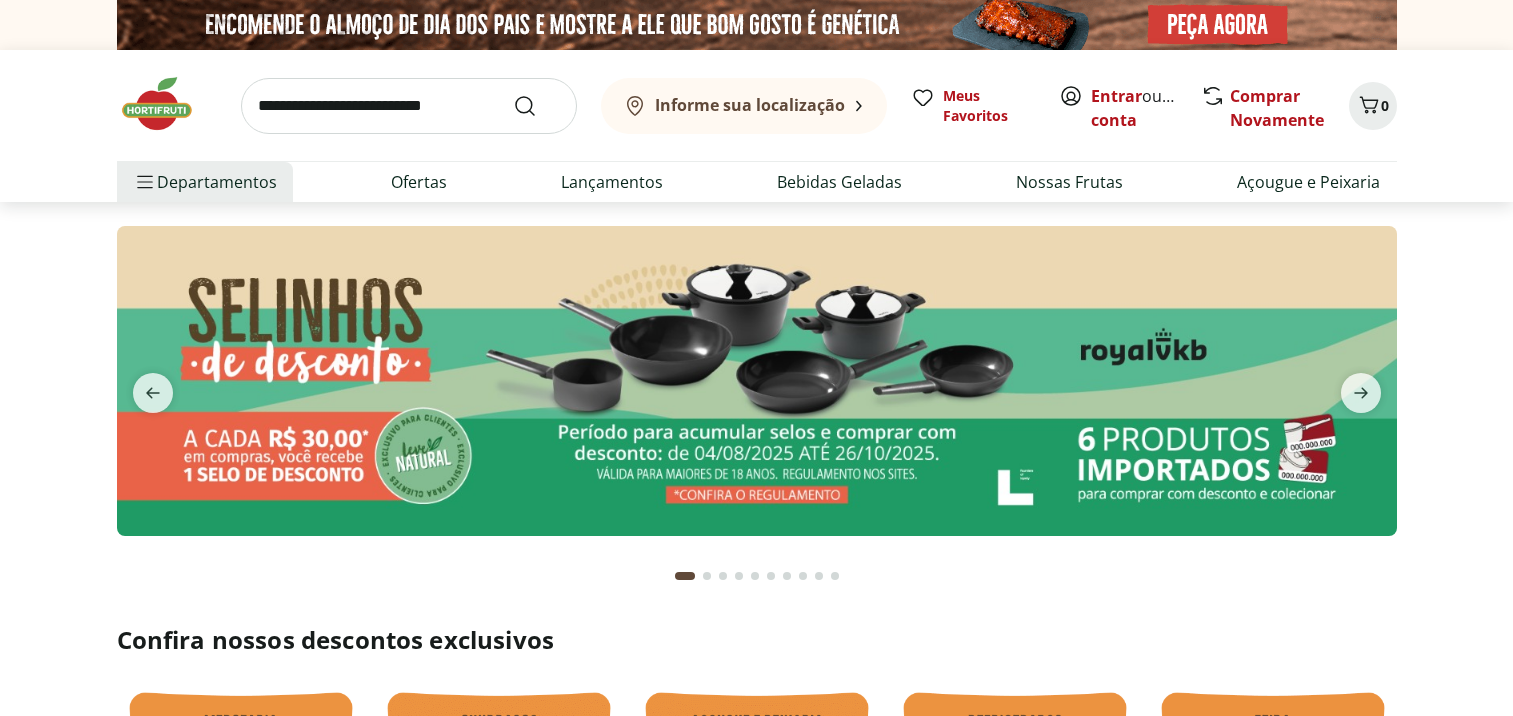 scroll, scrollTop: 0, scrollLeft: 0, axis: both 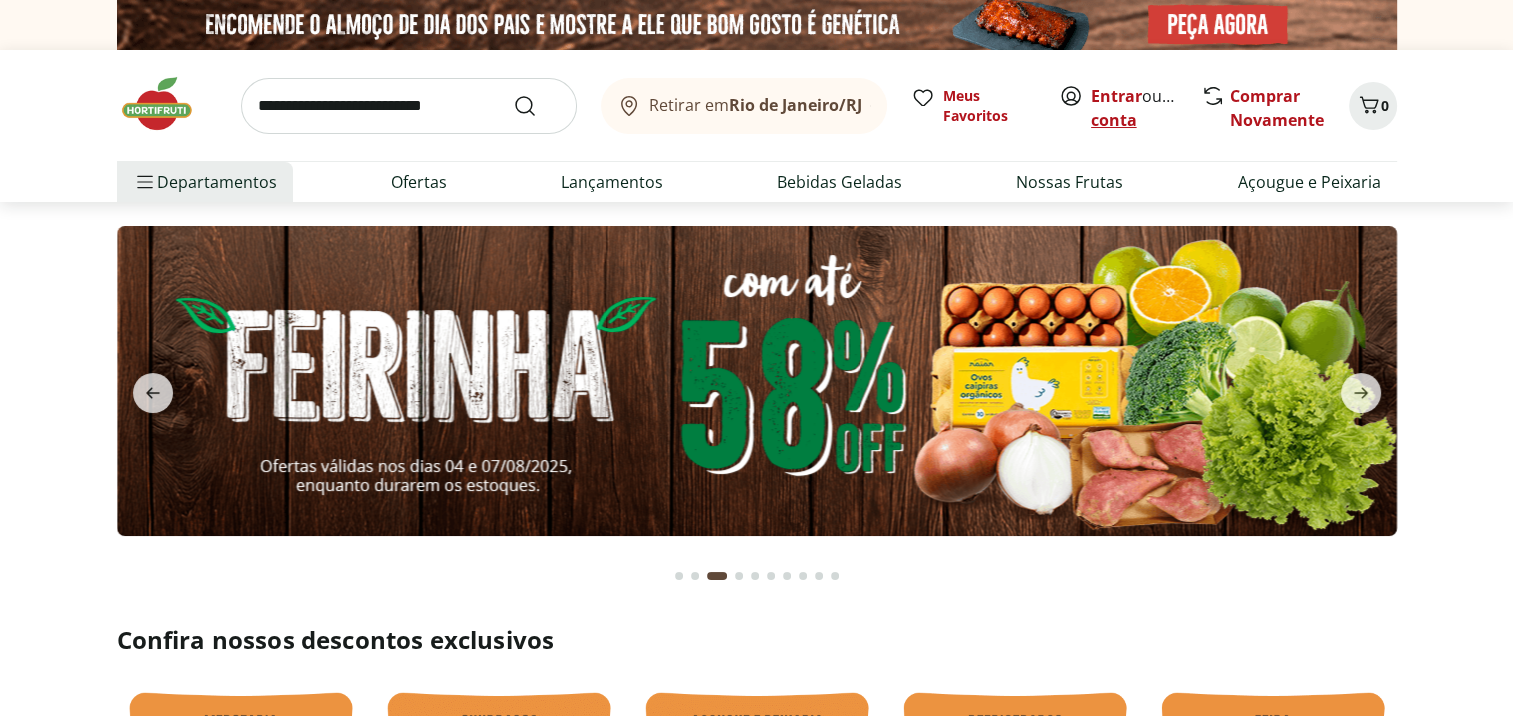 click on "Criar conta" at bounding box center (1146, 108) 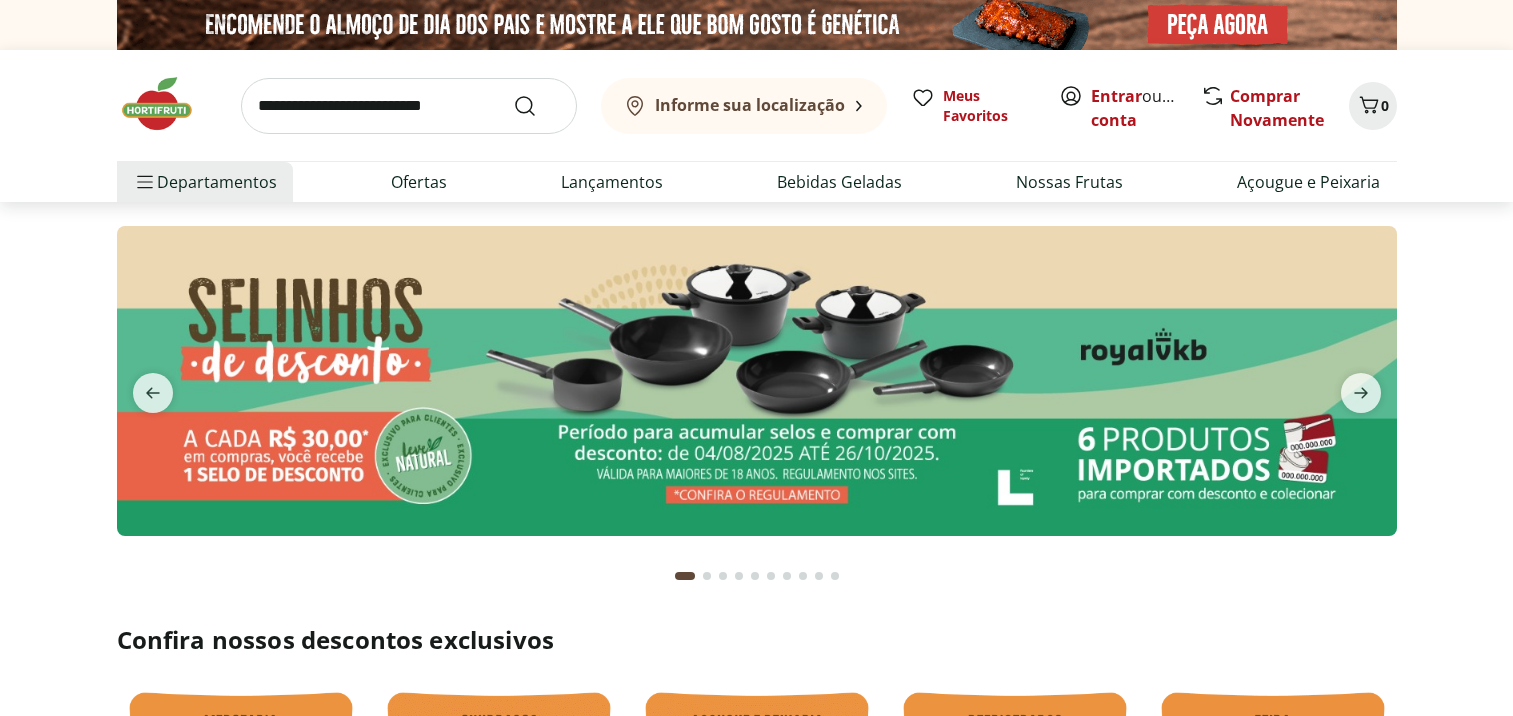 scroll, scrollTop: 0, scrollLeft: 0, axis: both 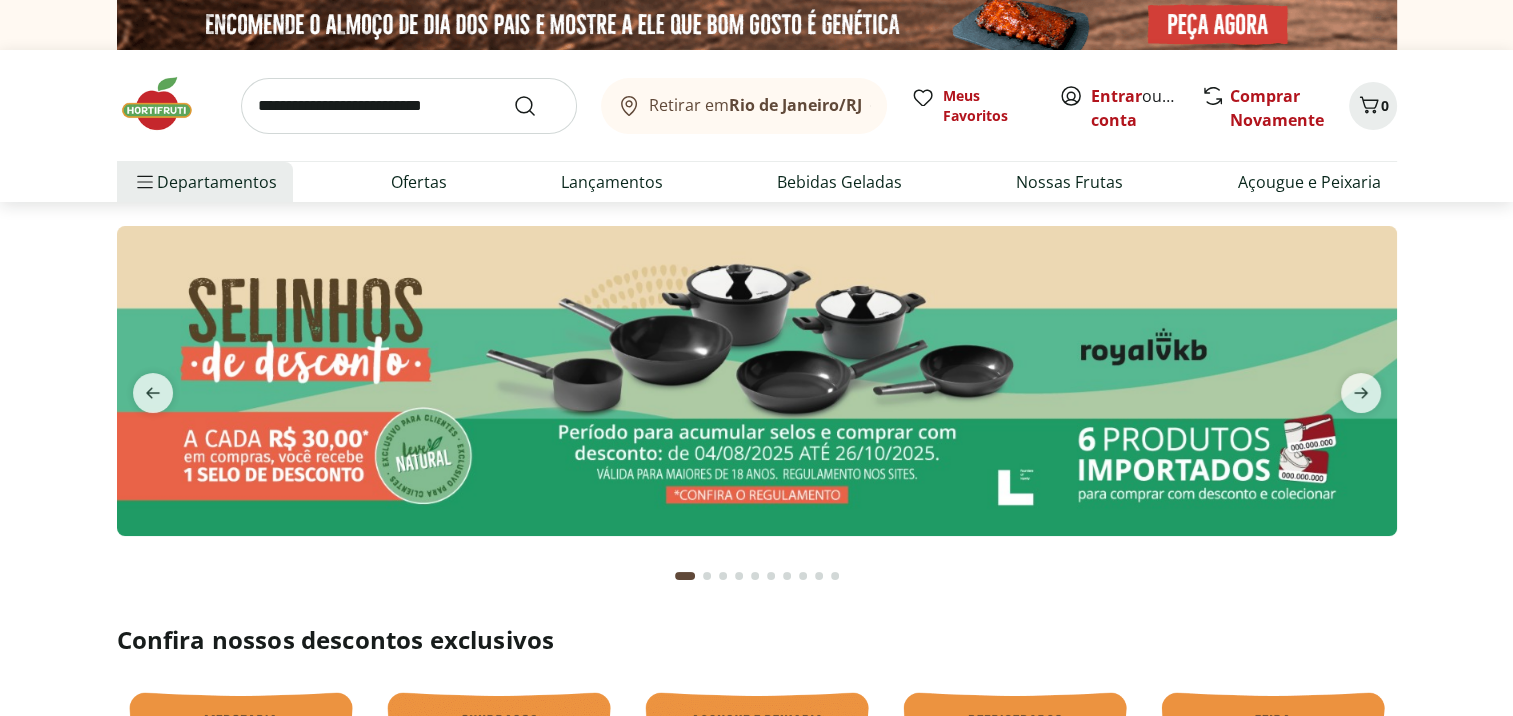 click on "Criar conta" at bounding box center [1146, 108] 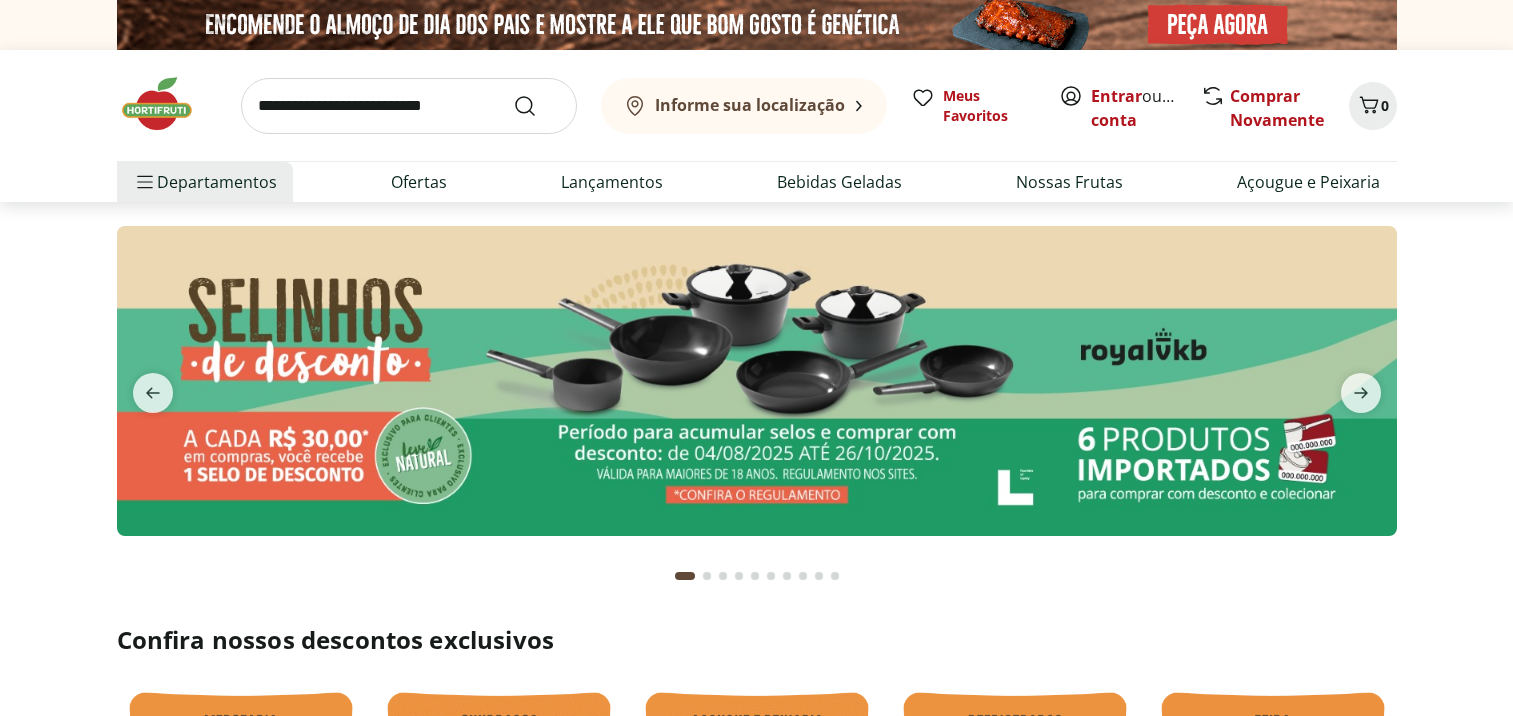 scroll, scrollTop: 0, scrollLeft: 0, axis: both 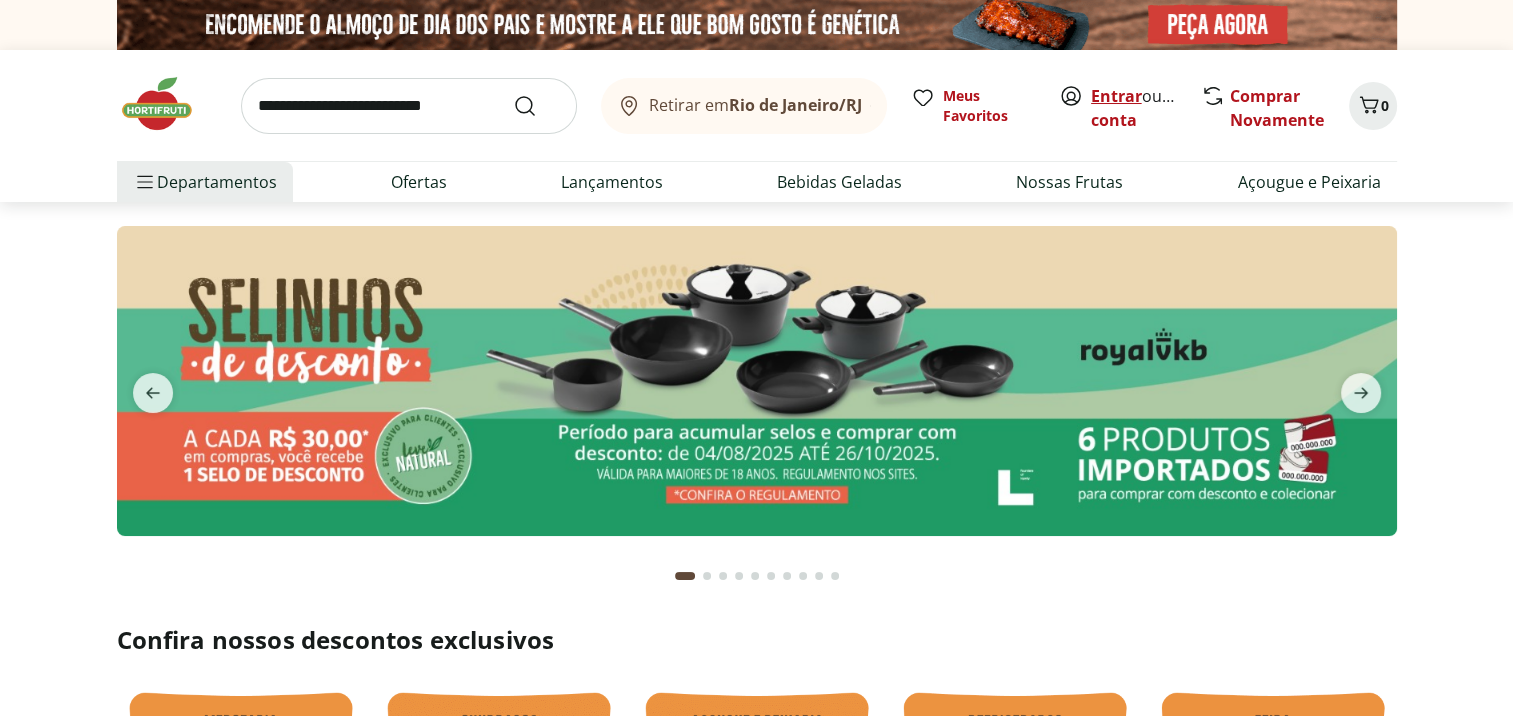 click on "Entrar" at bounding box center [1116, 96] 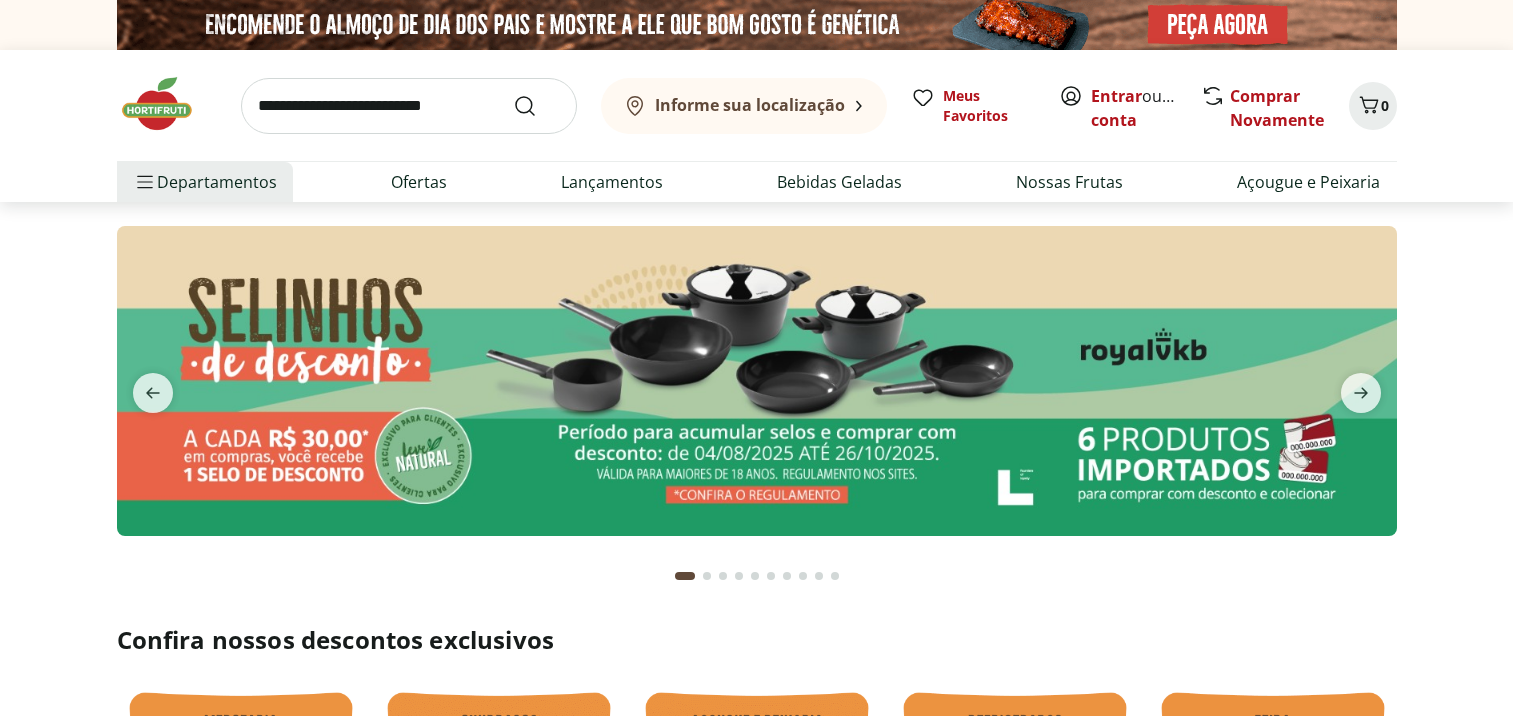 scroll, scrollTop: 0, scrollLeft: 0, axis: both 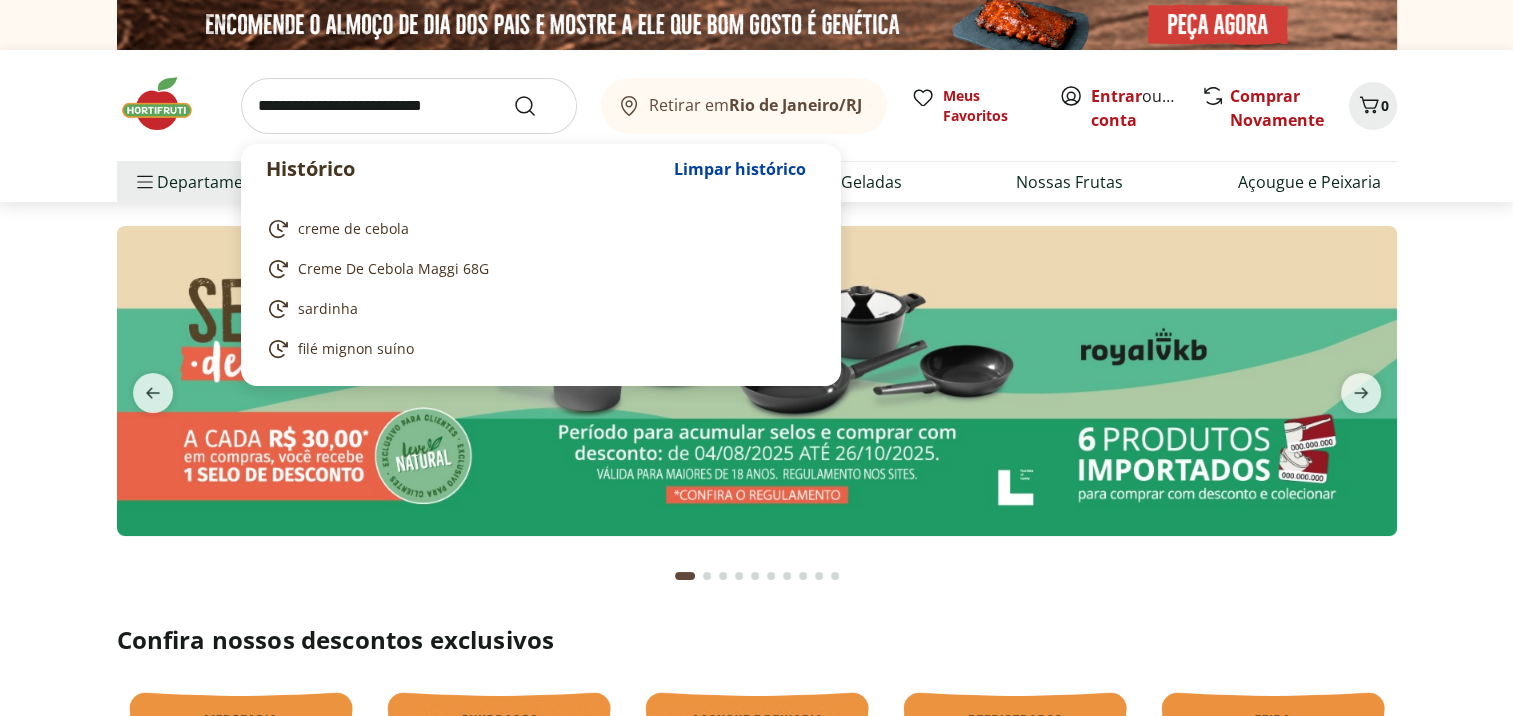 click at bounding box center [409, 106] 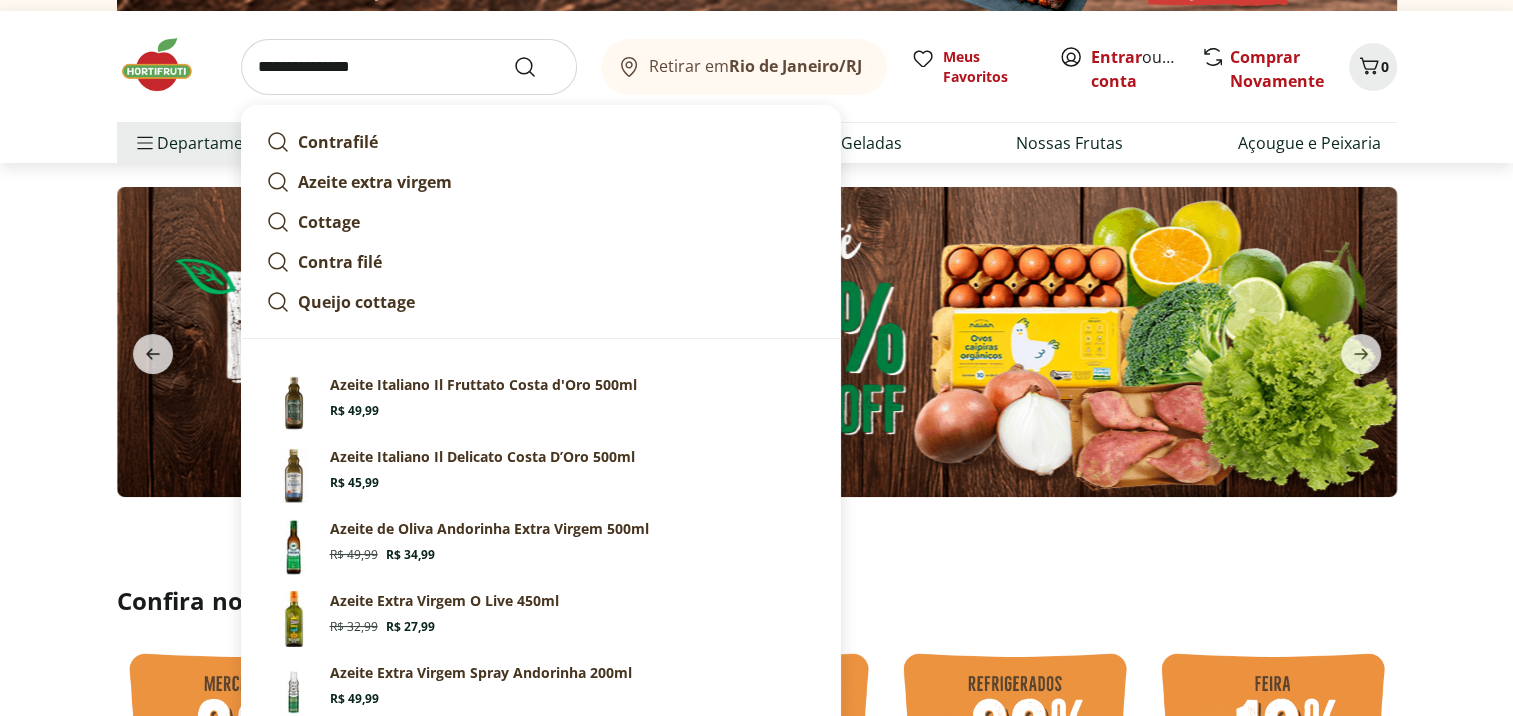 scroll, scrollTop: 0, scrollLeft: 0, axis: both 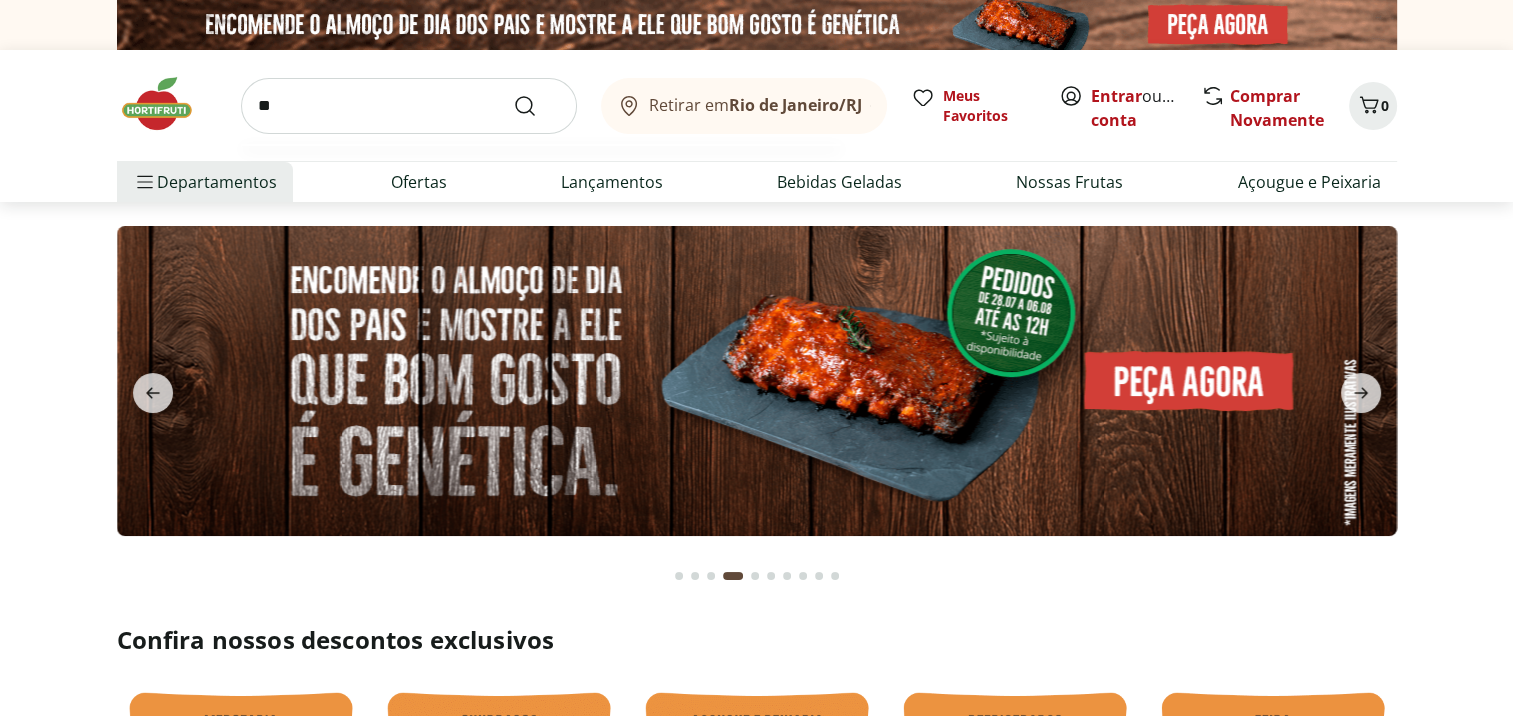type on "*" 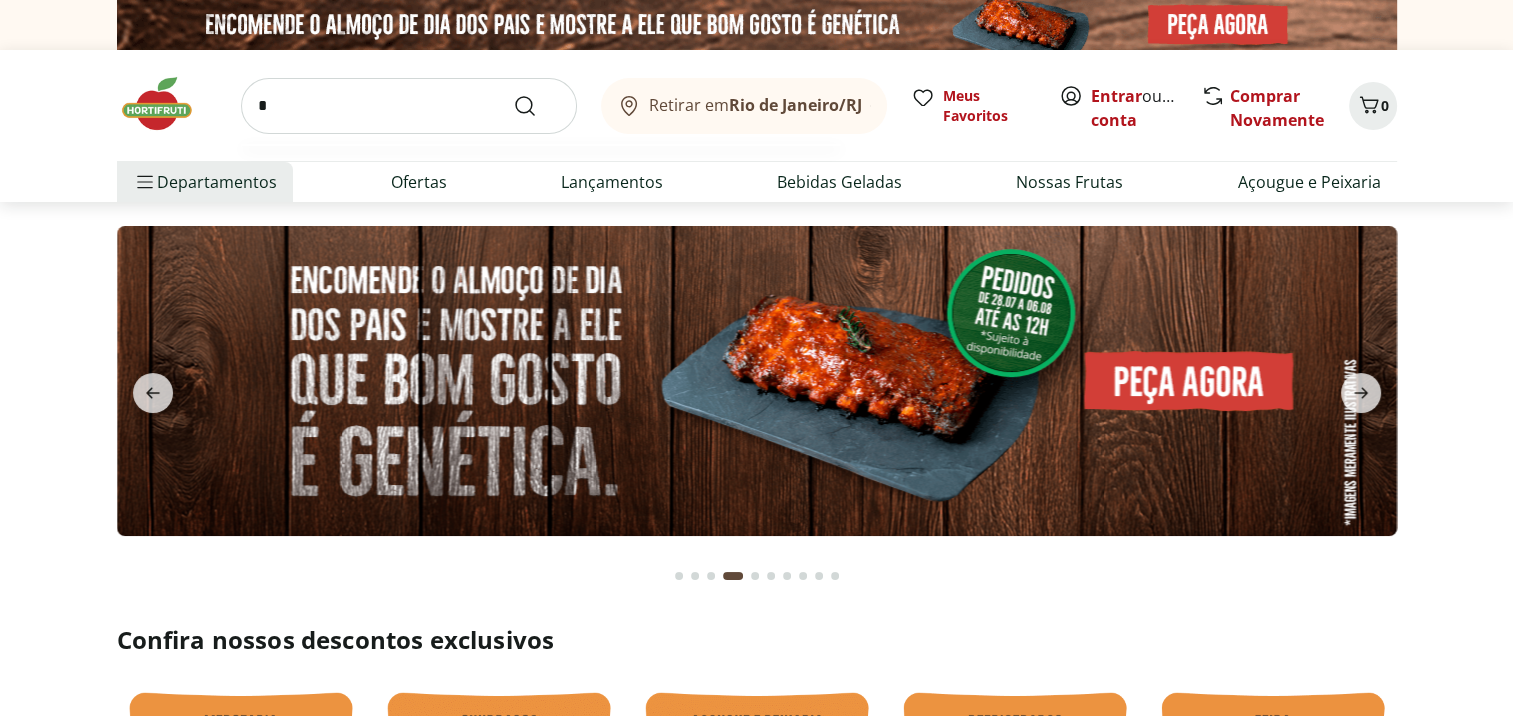 type 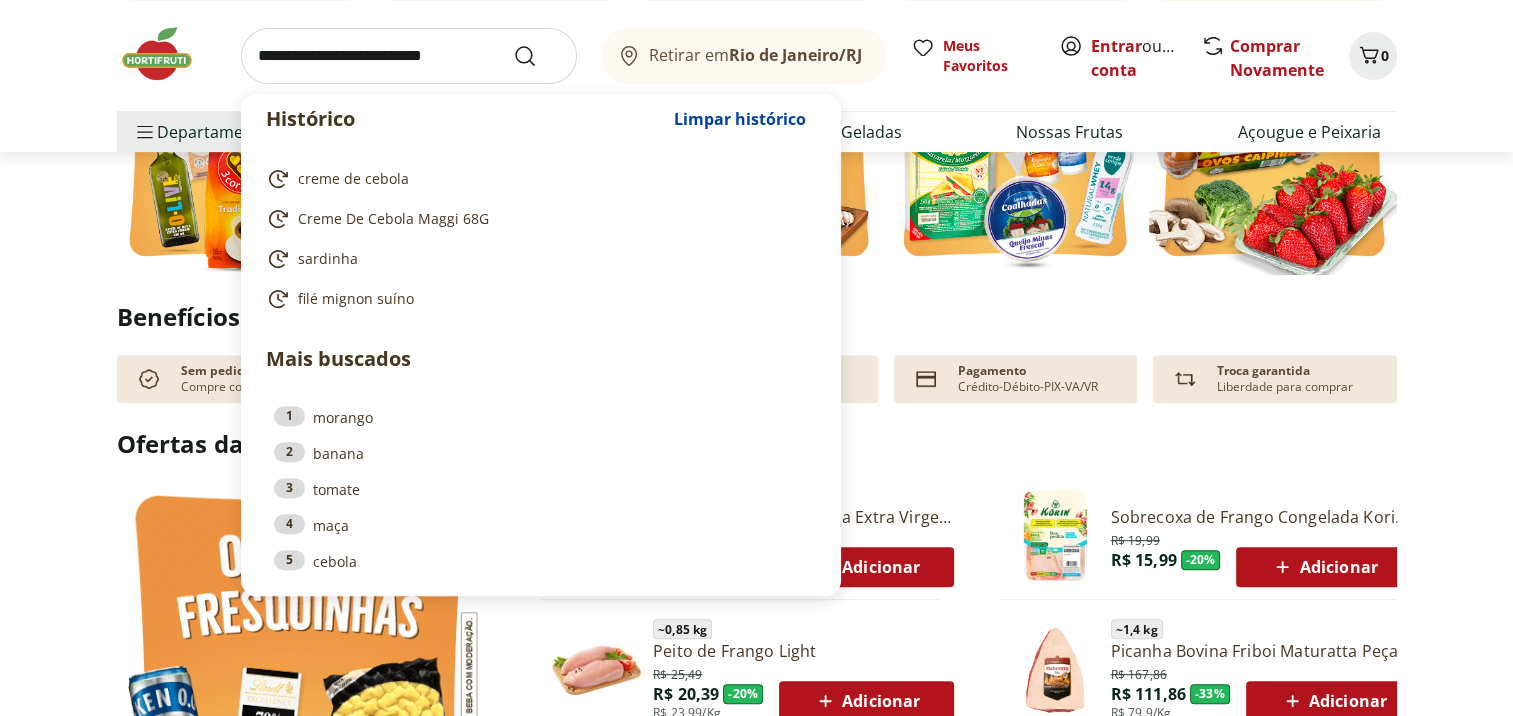 scroll, scrollTop: 748, scrollLeft: 0, axis: vertical 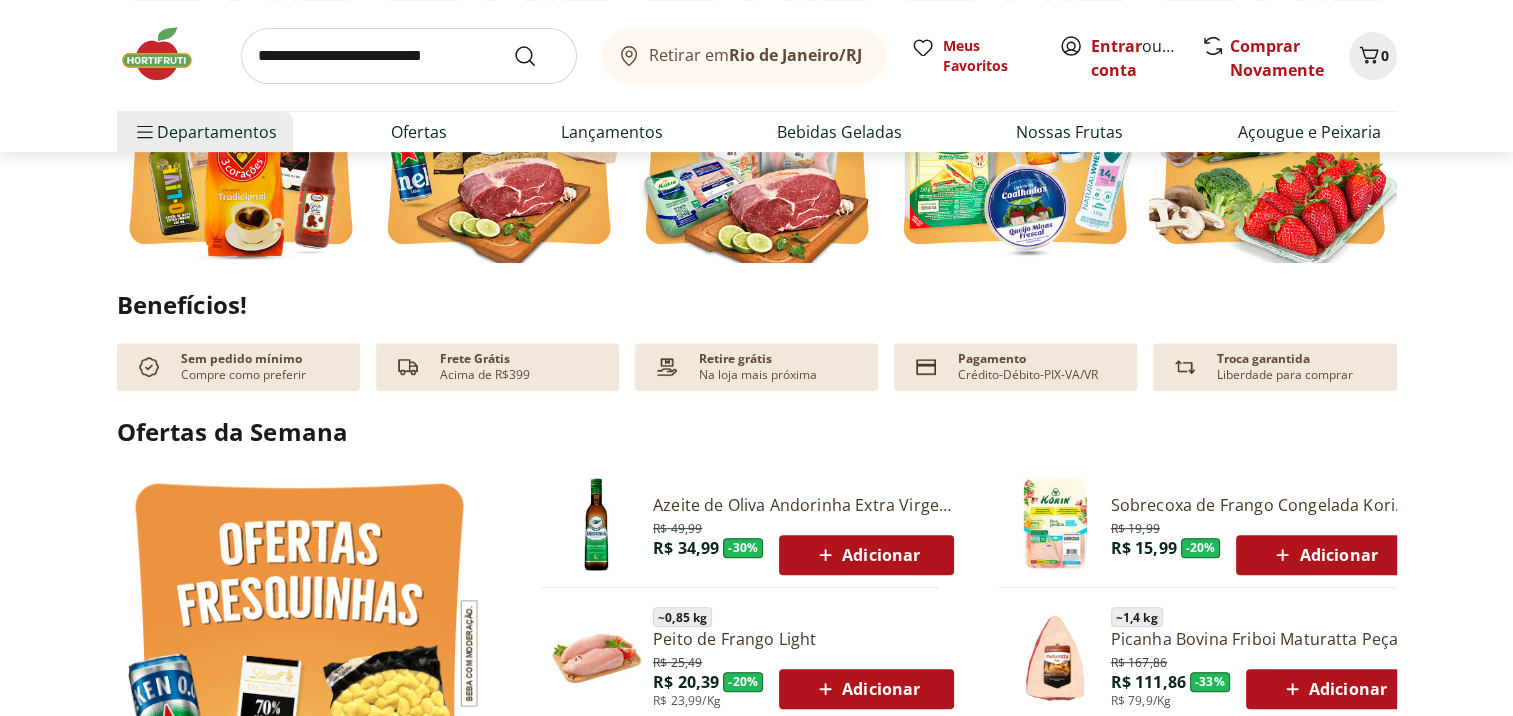 click on "Benefícios!" at bounding box center [757, 305] 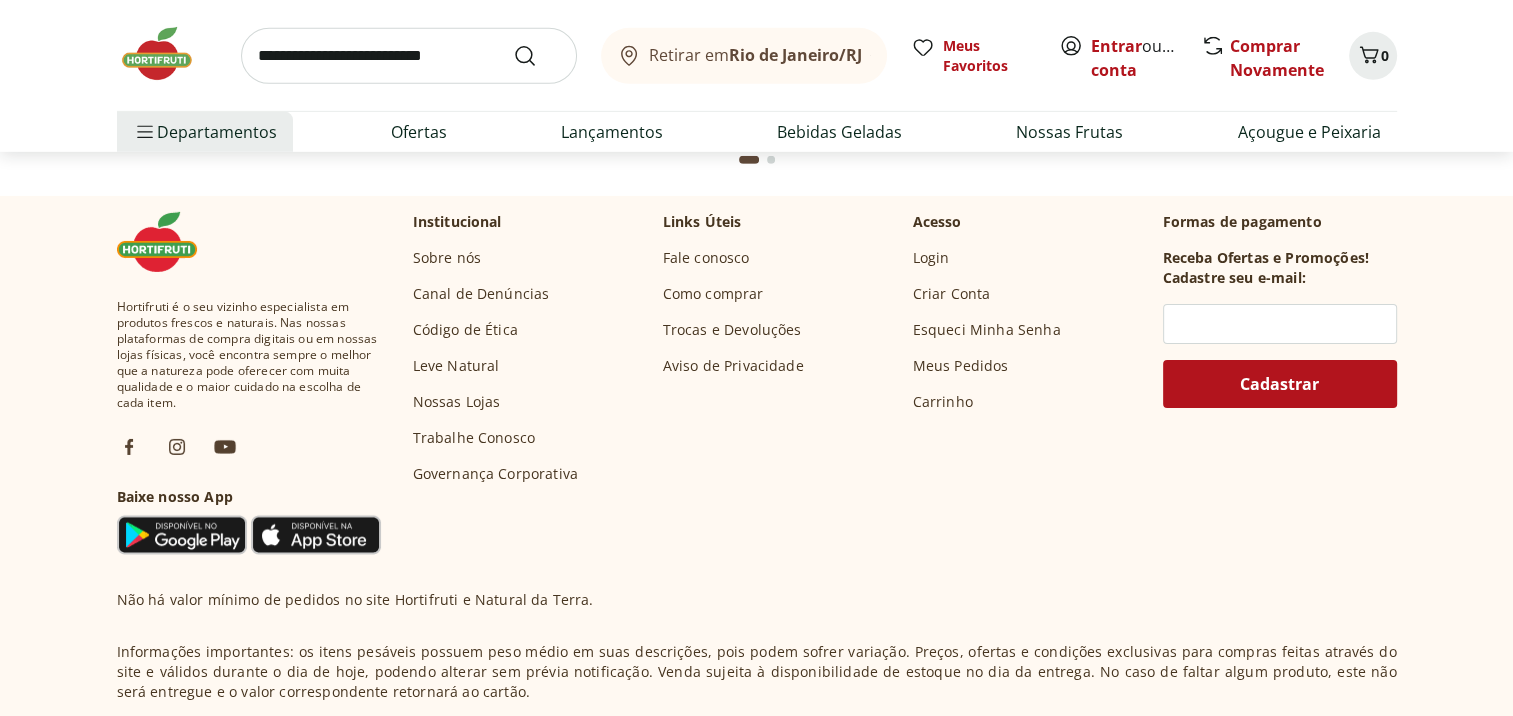 scroll, scrollTop: 6380, scrollLeft: 0, axis: vertical 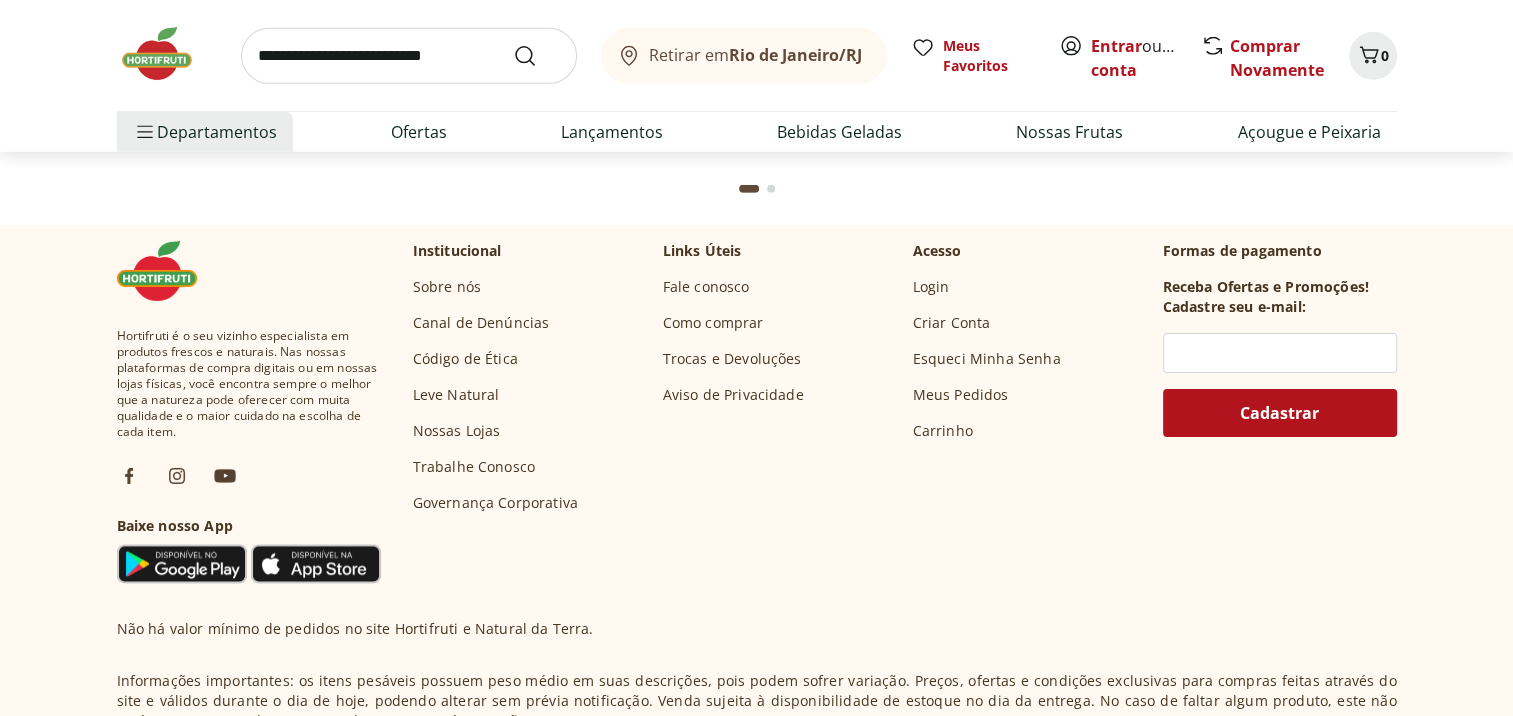 click on "Login" at bounding box center [931, 287] 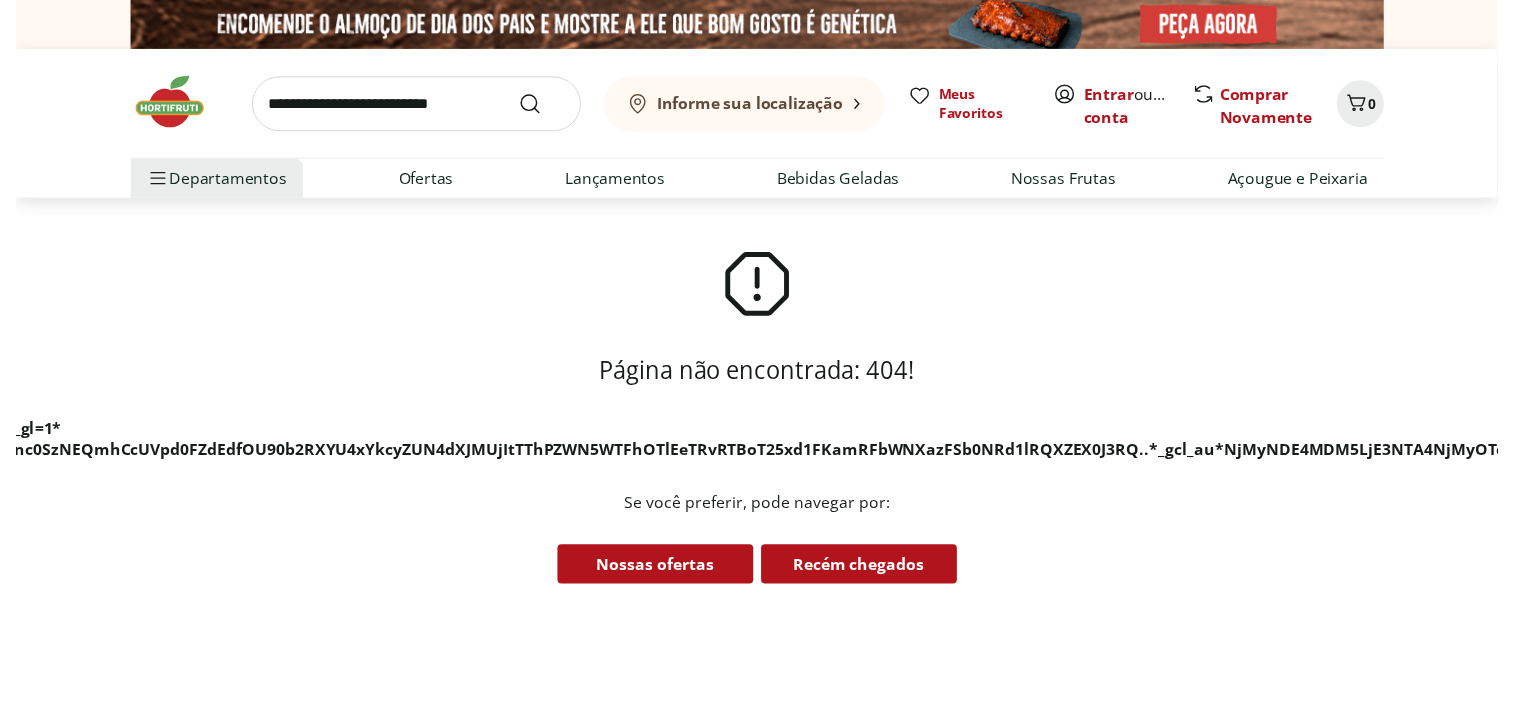 scroll, scrollTop: 0, scrollLeft: 0, axis: both 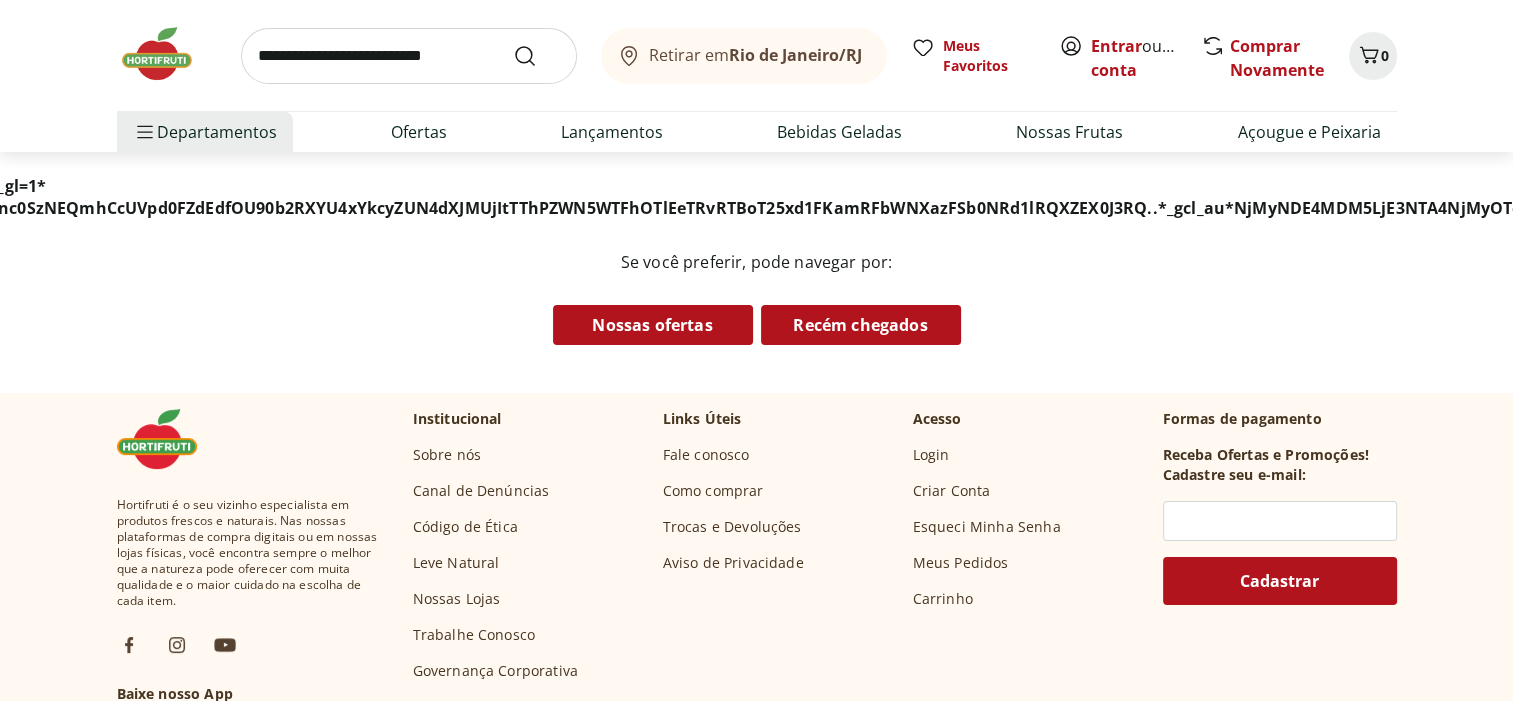 click on "Esqueci Minha Senha" at bounding box center (987, 527) 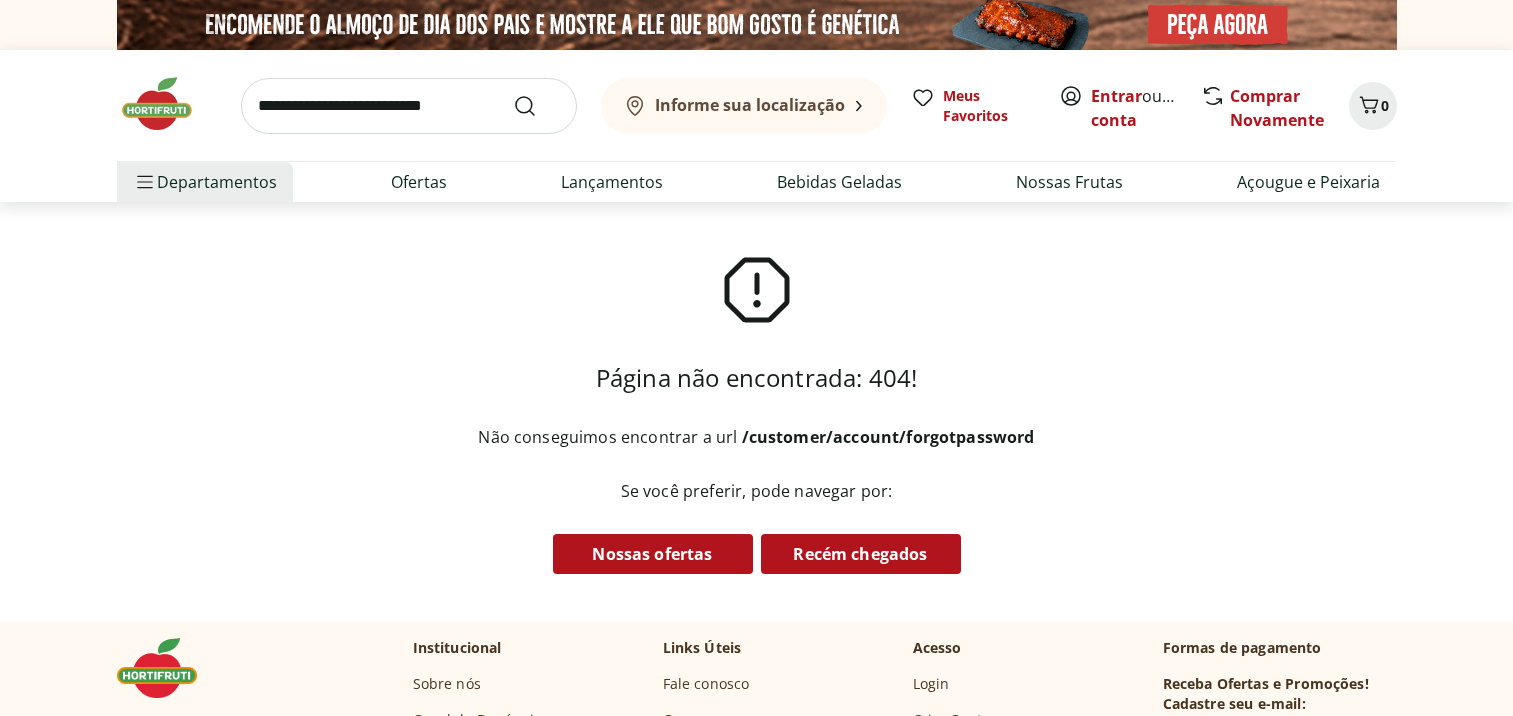scroll, scrollTop: 0, scrollLeft: 0, axis: both 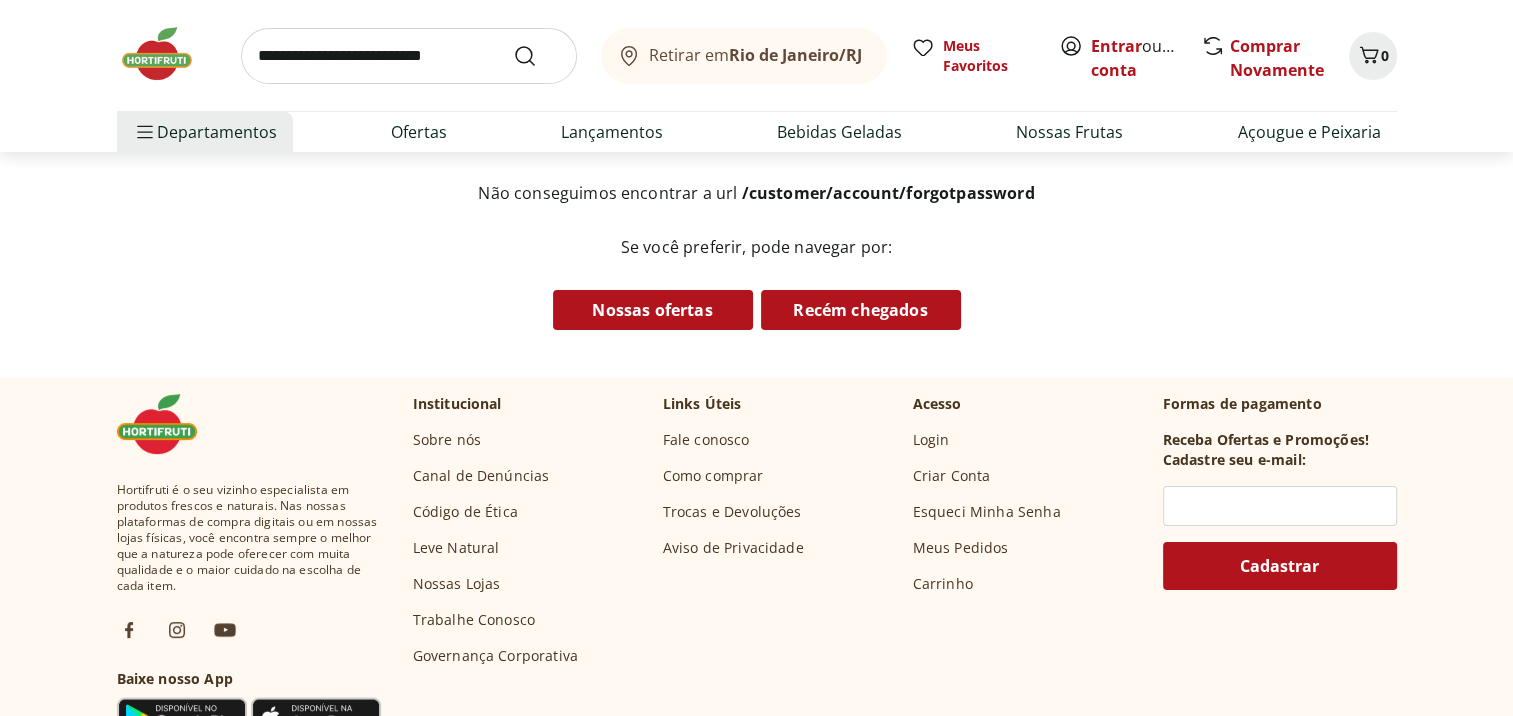 click on "Links Úteis" at bounding box center (702, 404) 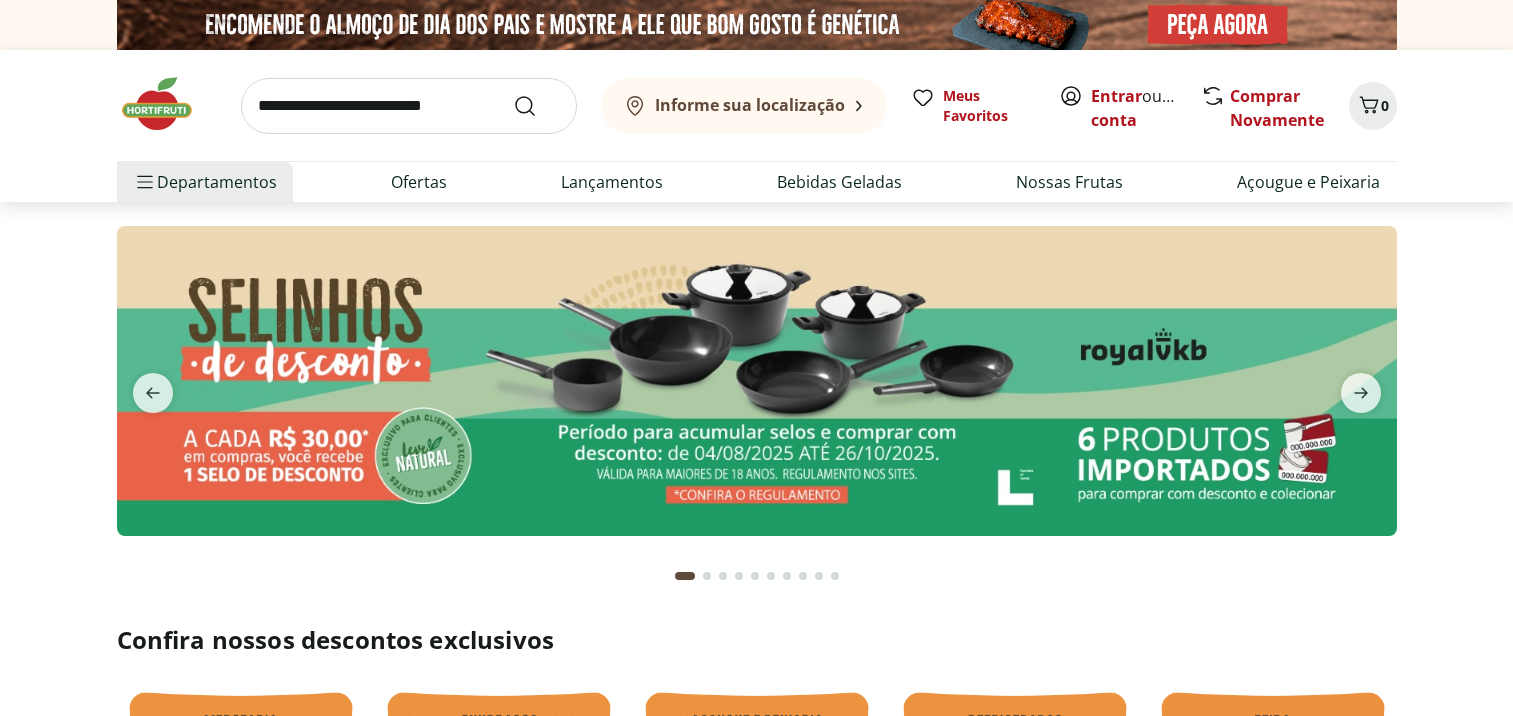 scroll, scrollTop: 0, scrollLeft: 0, axis: both 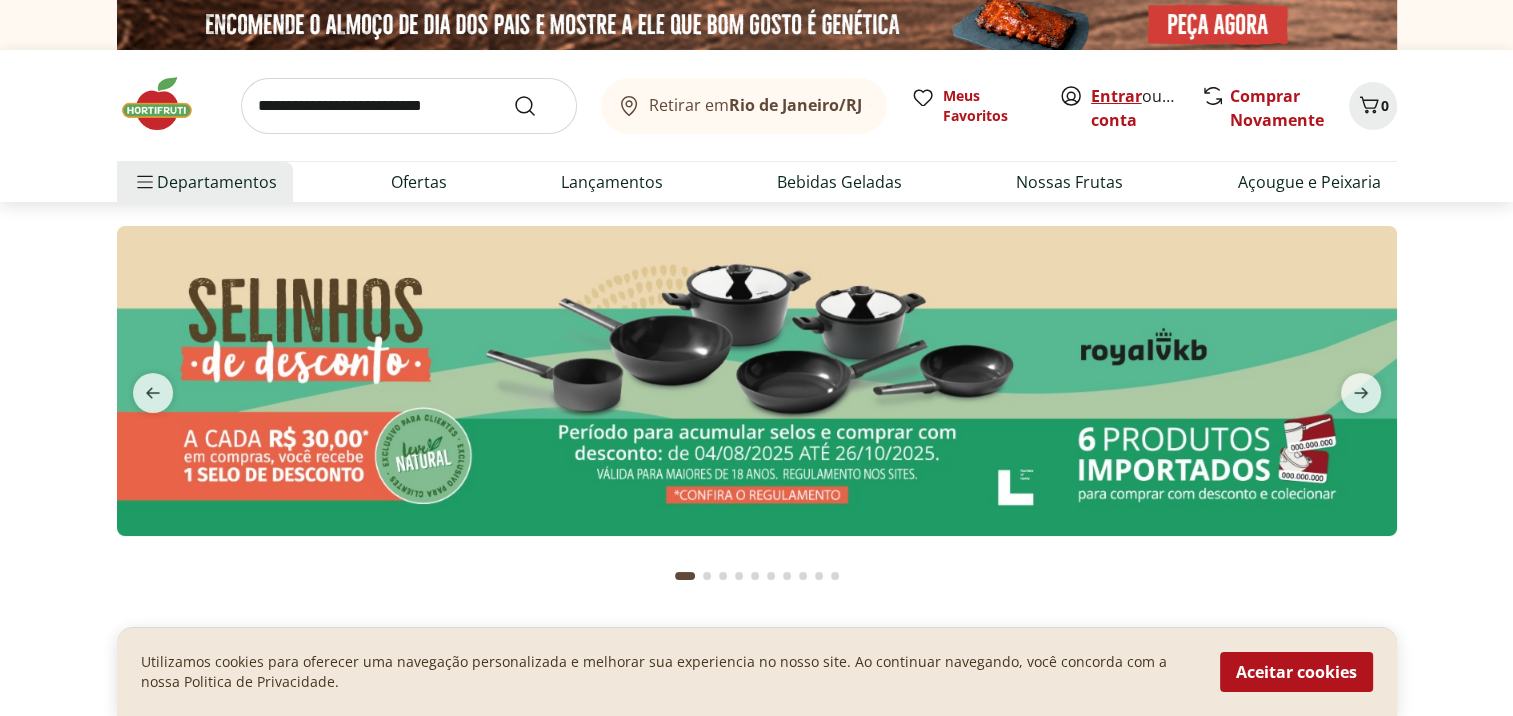 click on "Entrar" at bounding box center [1116, 96] 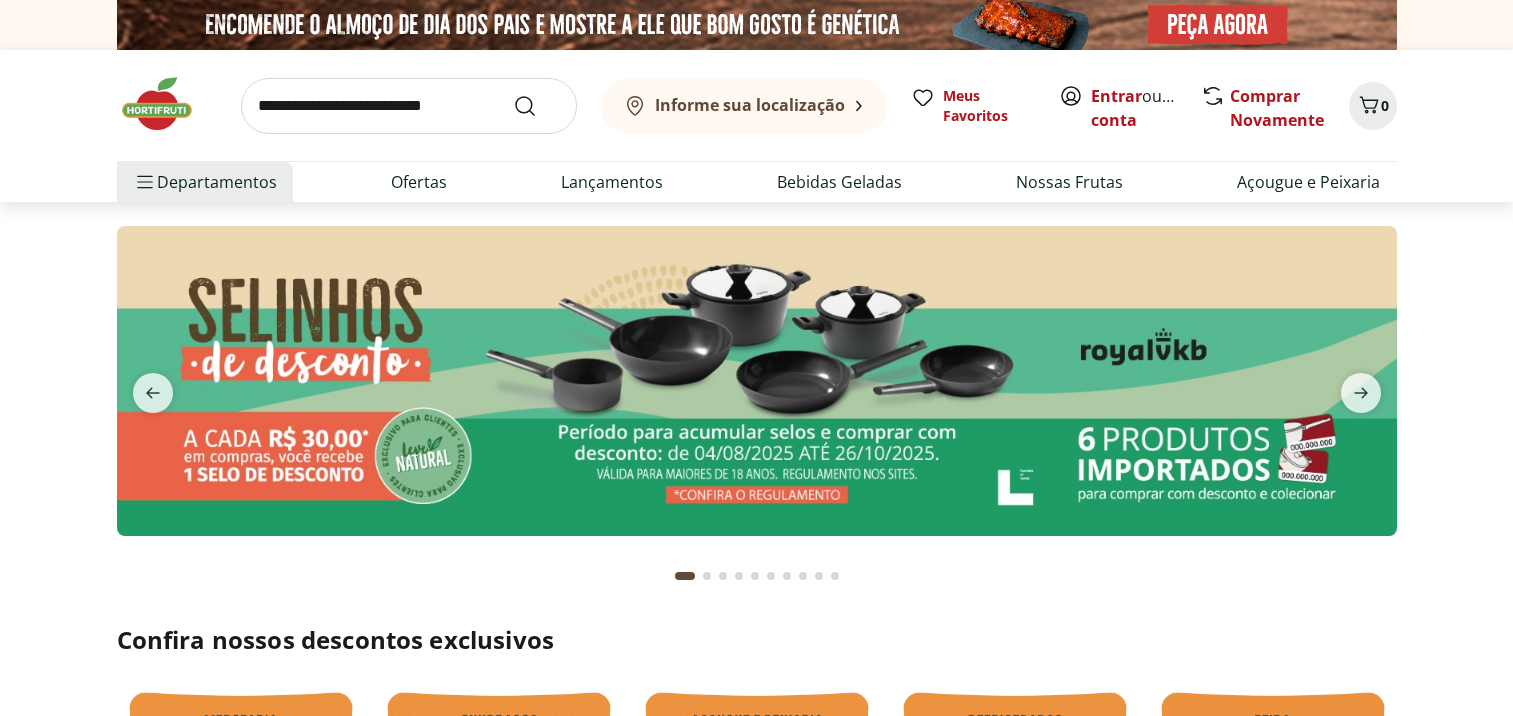 scroll, scrollTop: 0, scrollLeft: 0, axis: both 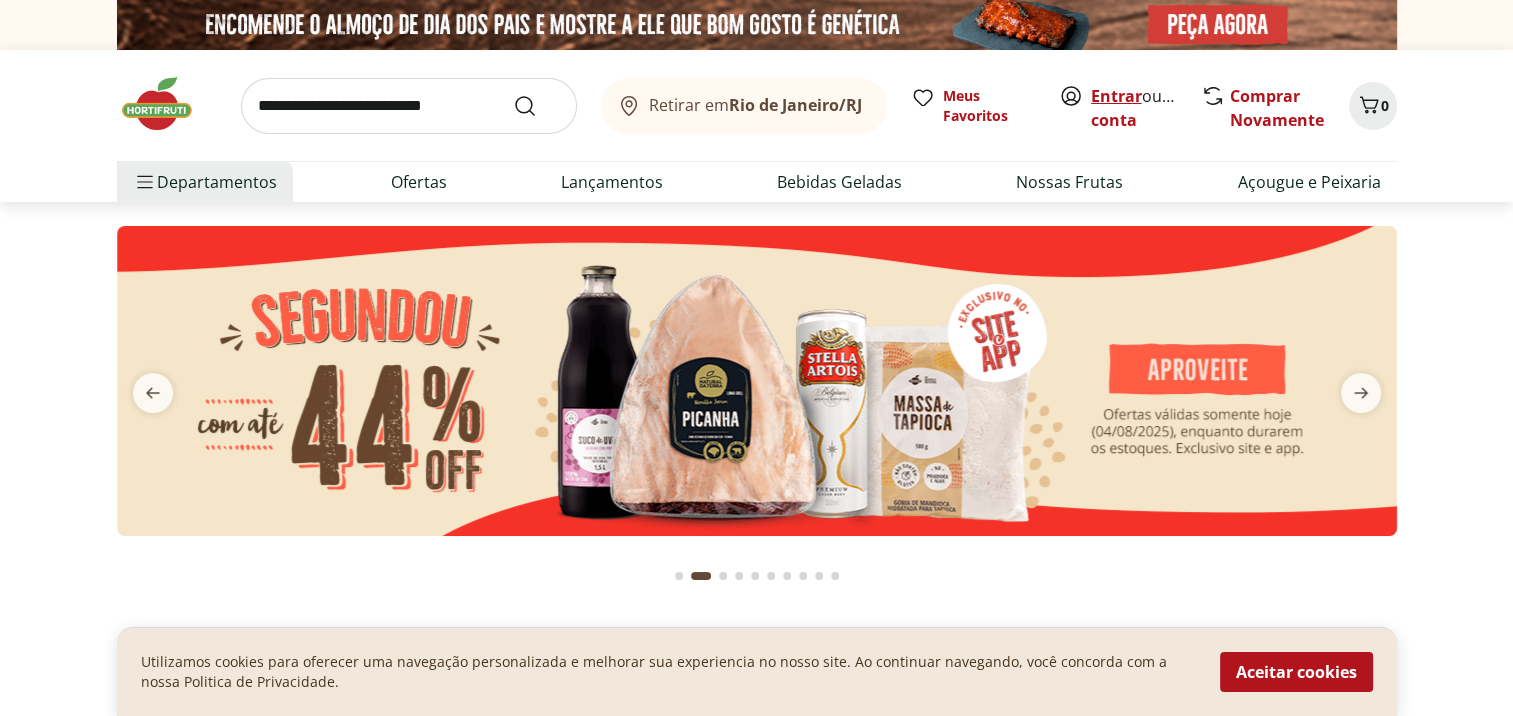 drag, startPoint x: 0, startPoint y: 0, endPoint x: 1111, endPoint y: 91, distance: 1114.7206 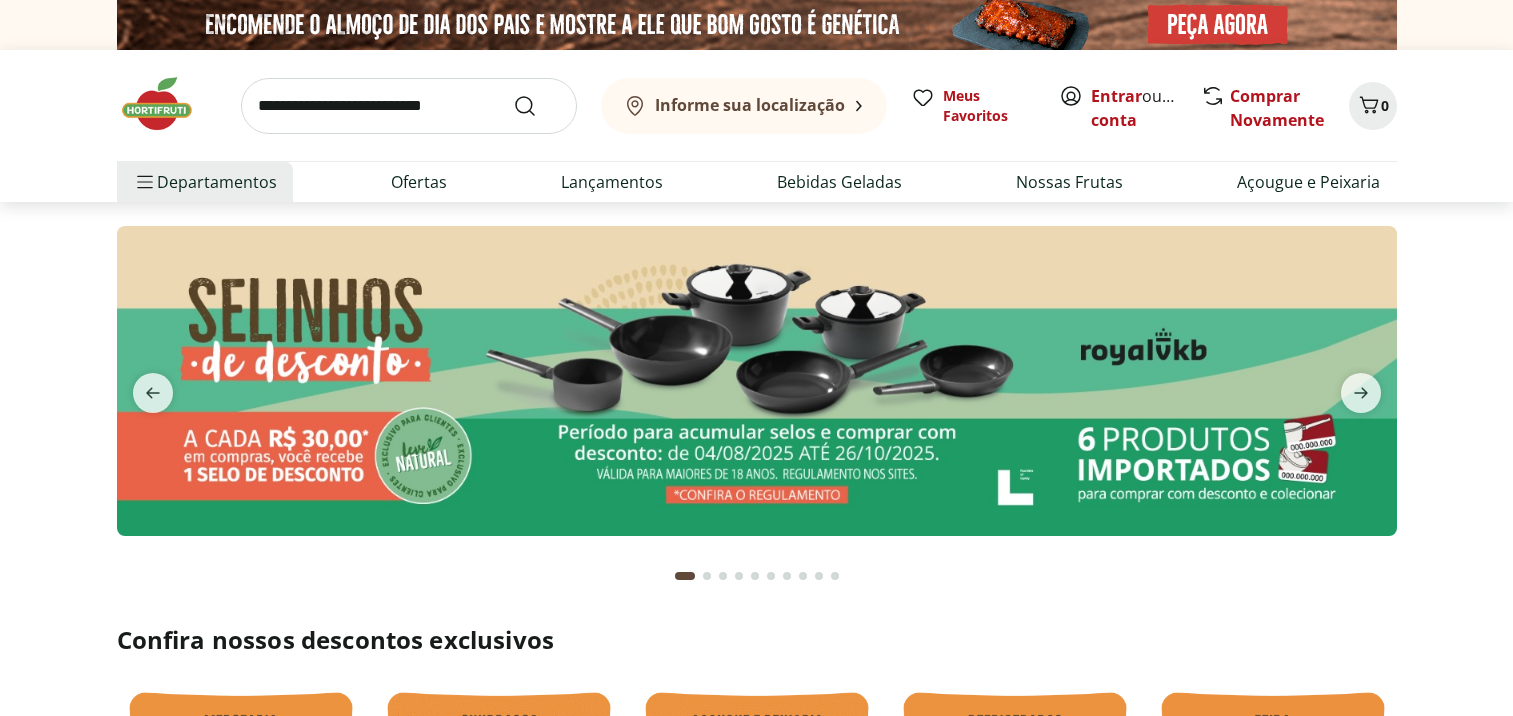 scroll, scrollTop: 0, scrollLeft: 0, axis: both 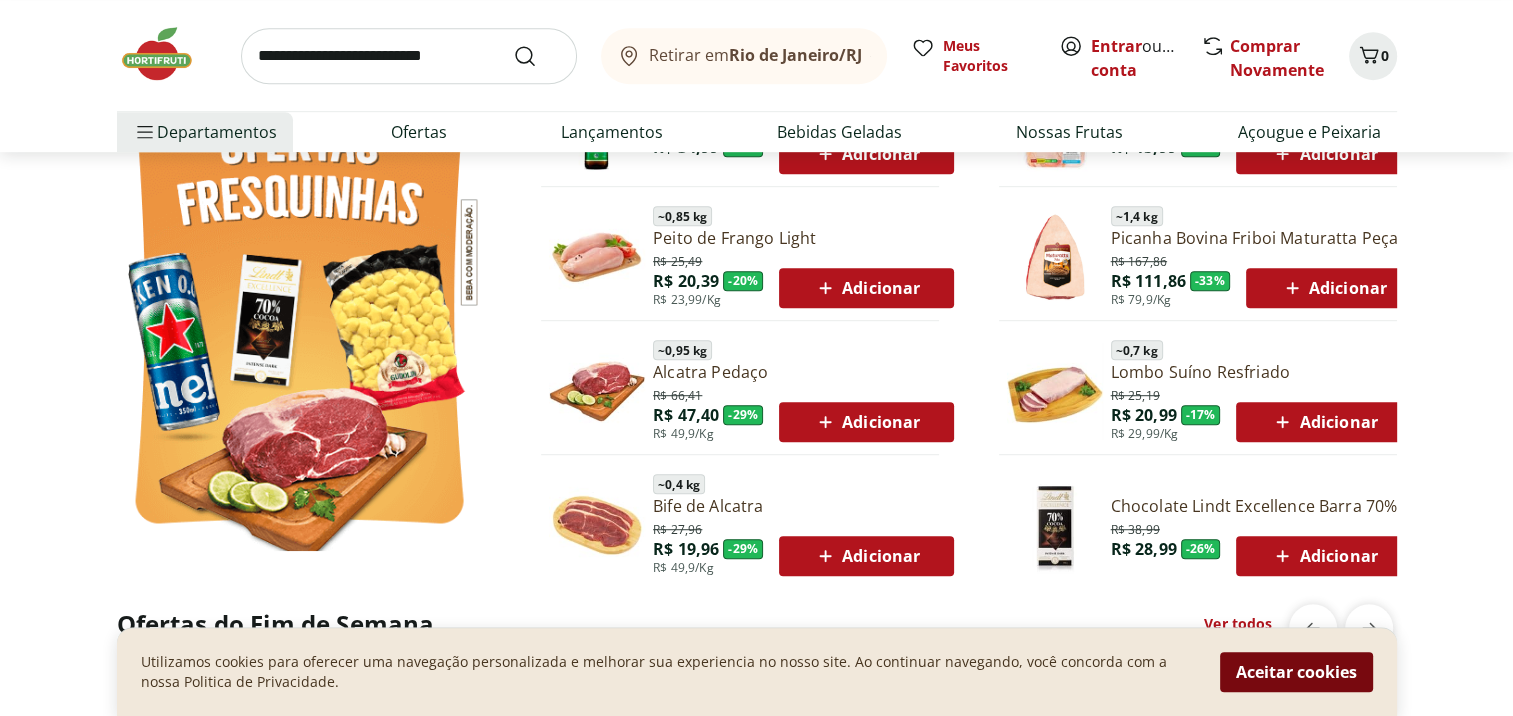 click on "Aceitar cookies" at bounding box center (1296, 672) 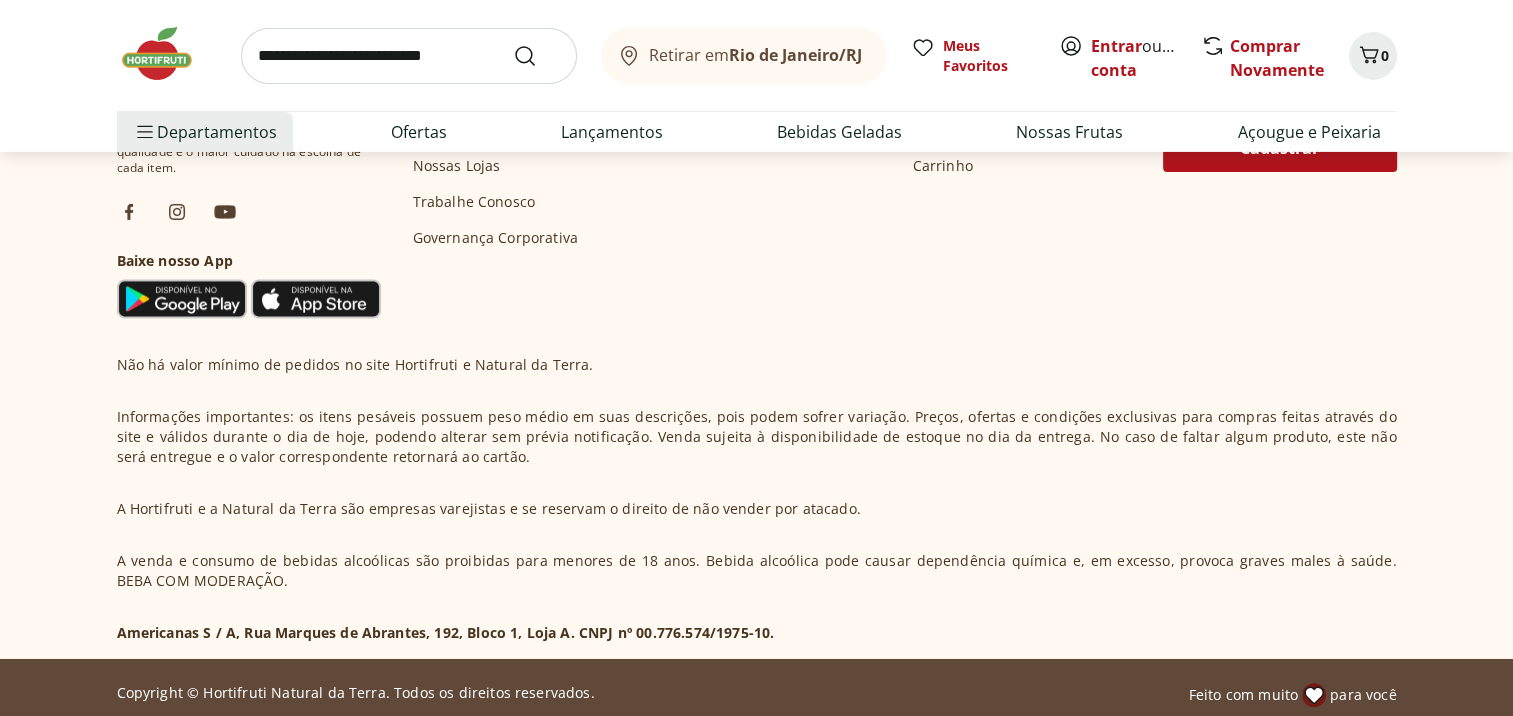scroll, scrollTop: 6657, scrollLeft: 0, axis: vertical 